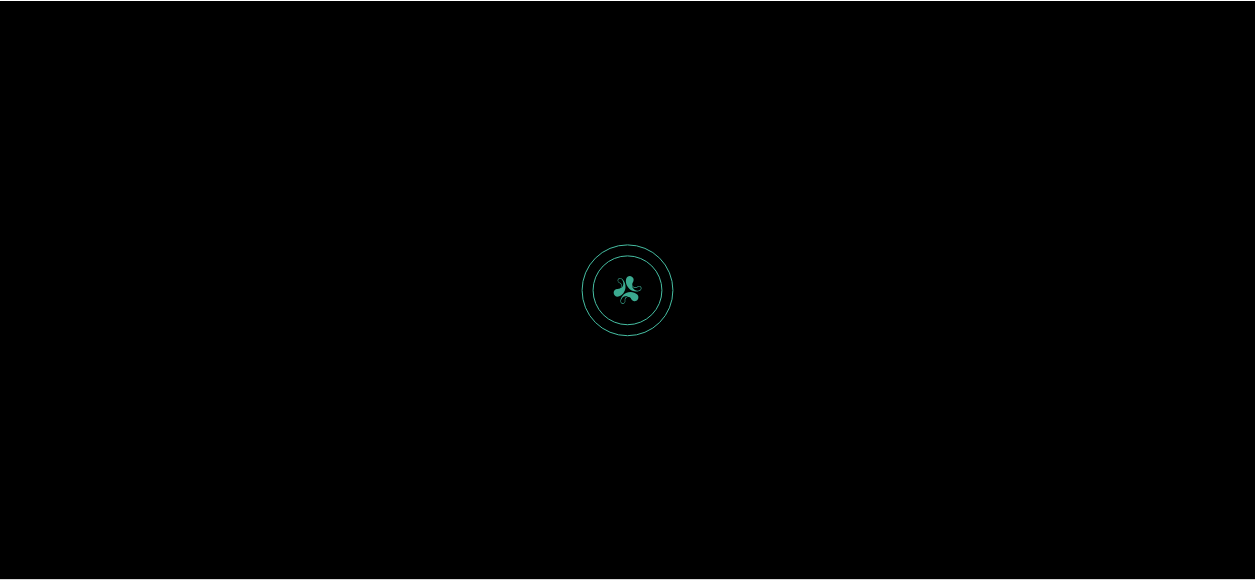 scroll, scrollTop: 0, scrollLeft: 0, axis: both 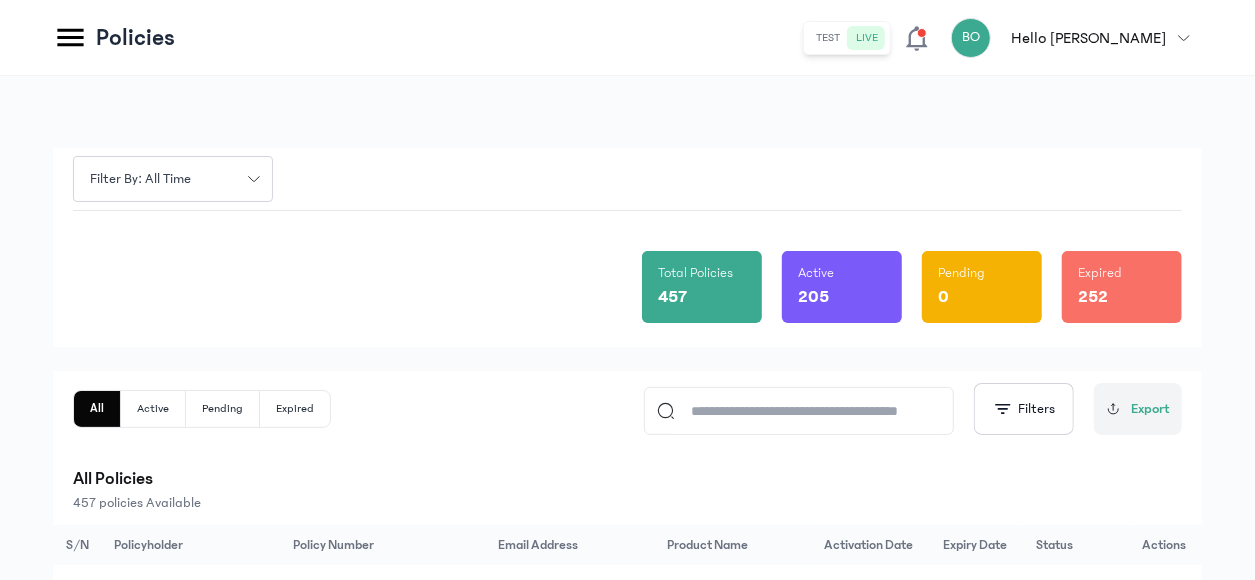 click 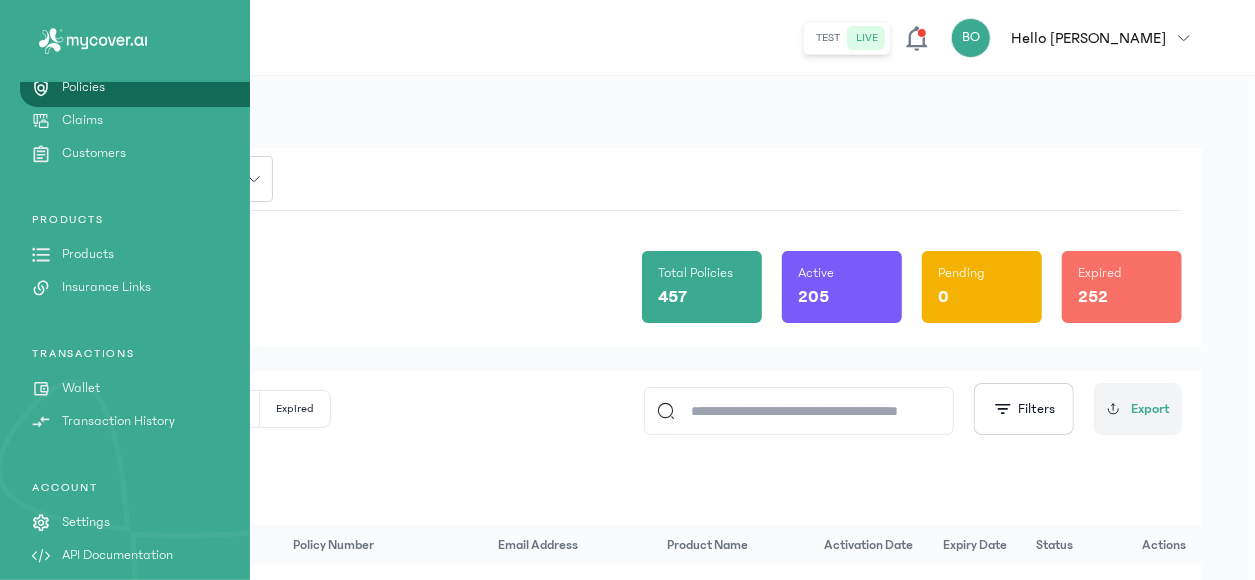 scroll, scrollTop: 278, scrollLeft: 0, axis: vertical 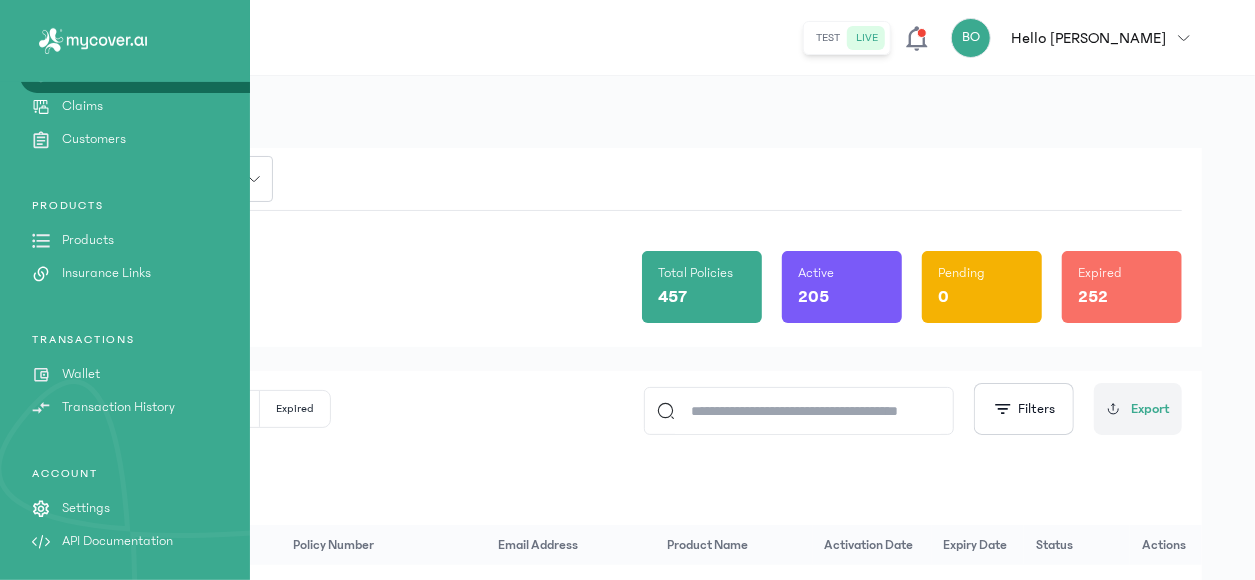 click on "Wallet" 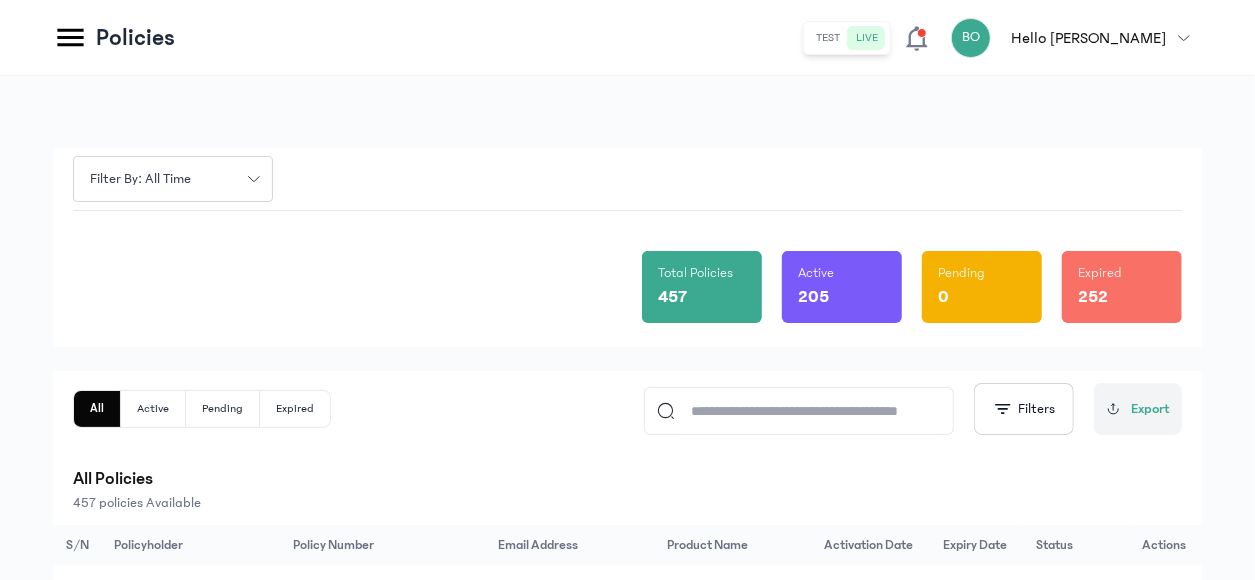 click 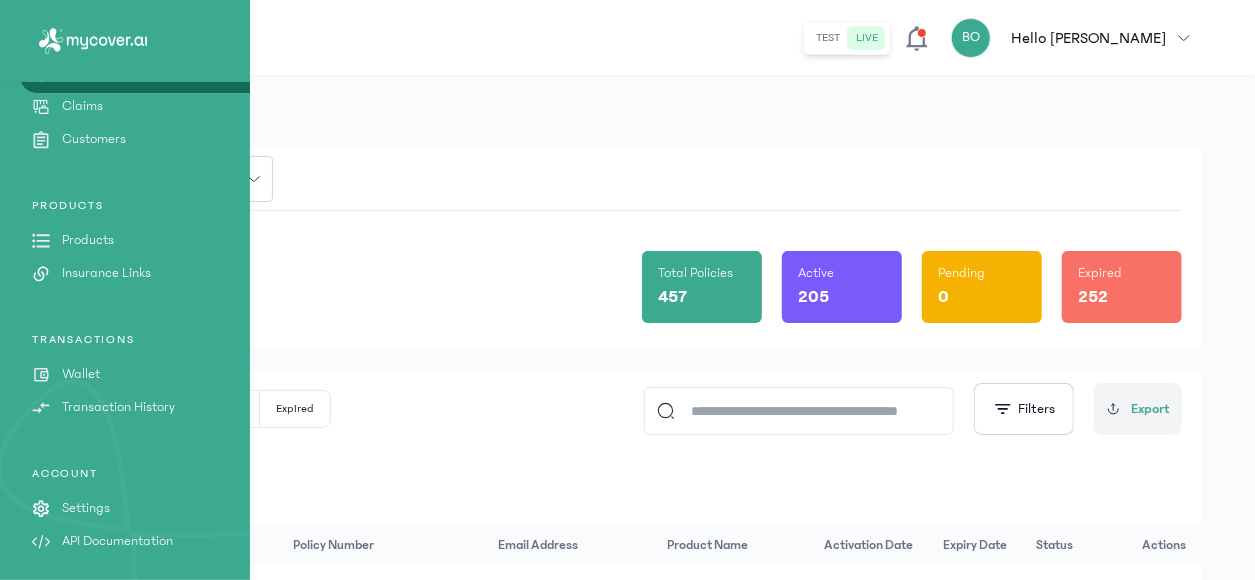 click on "Wallet" at bounding box center (81, 374) 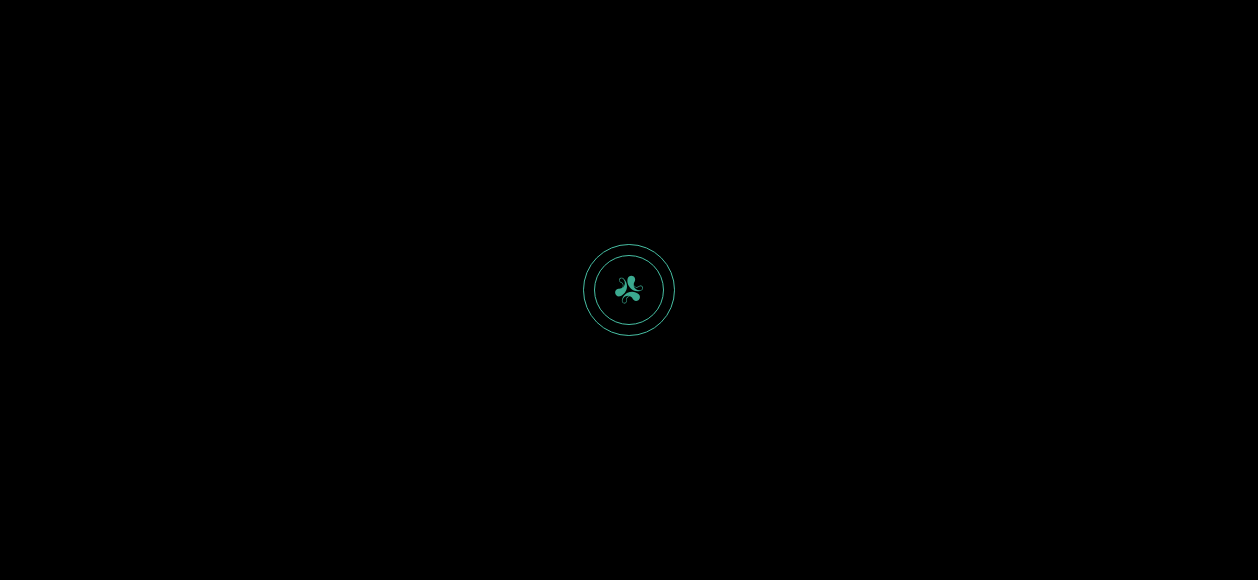 scroll, scrollTop: 0, scrollLeft: 0, axis: both 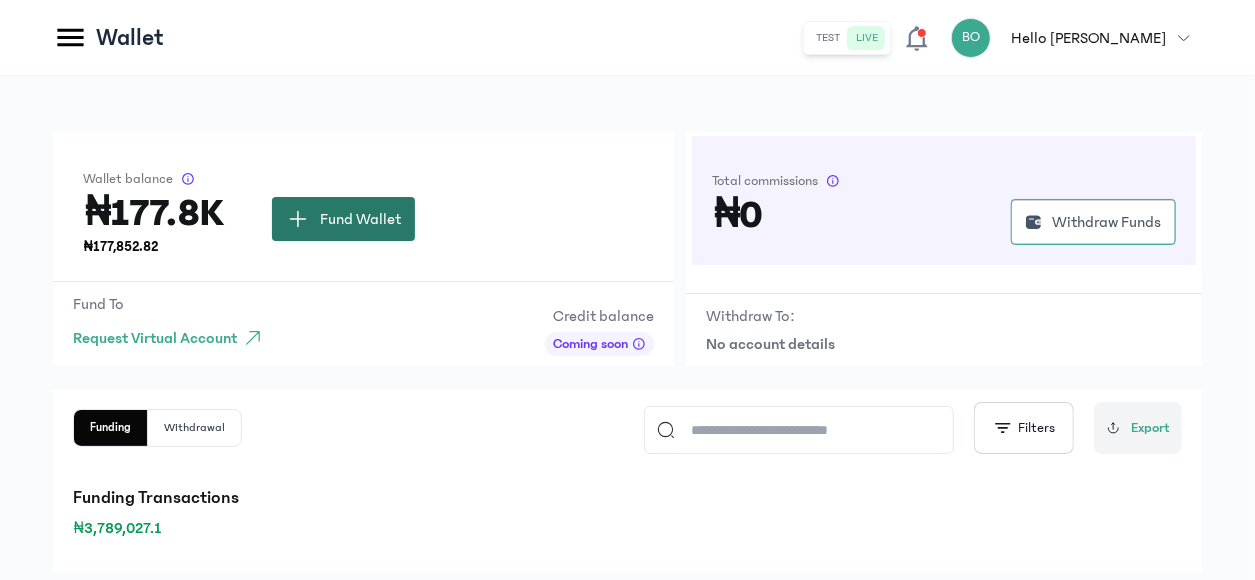 click on "Fund Wallet" 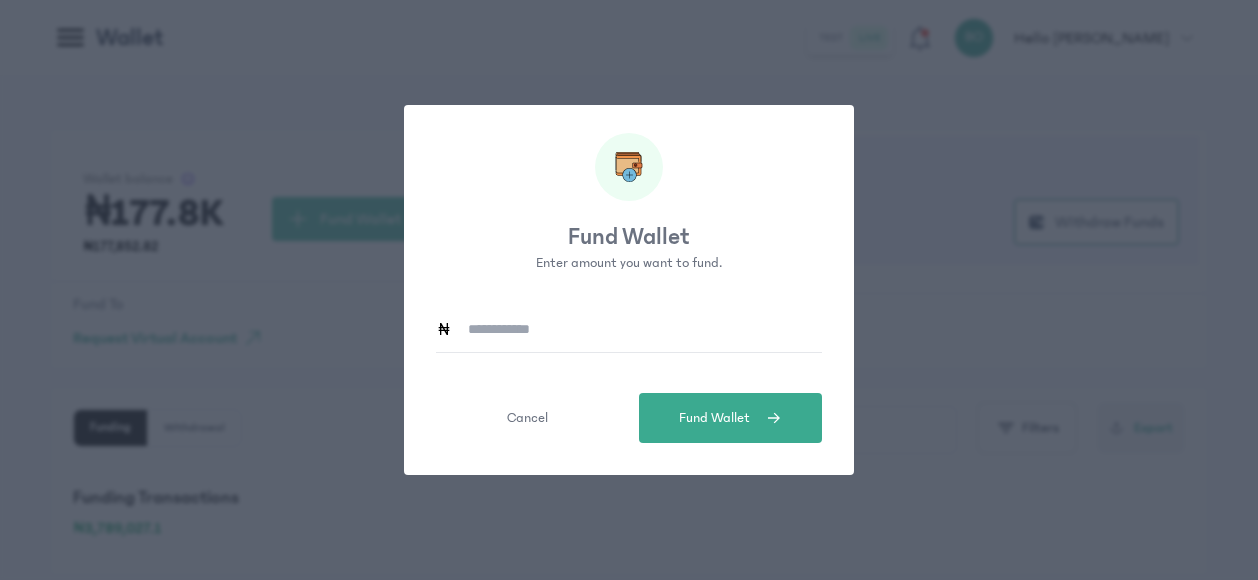 click 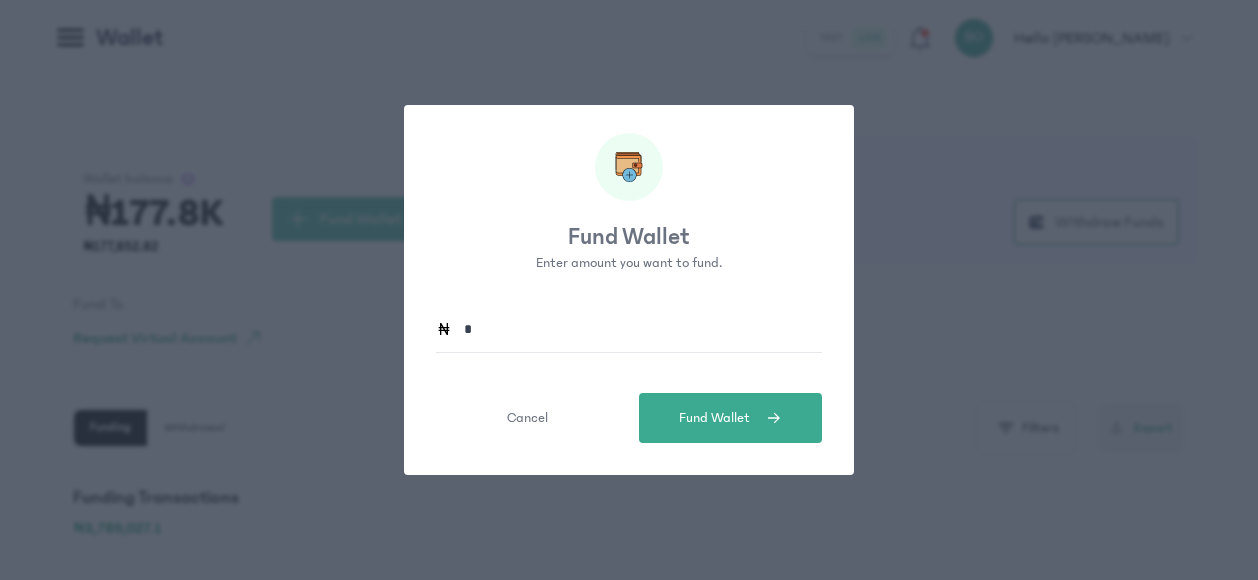 type on "*******" 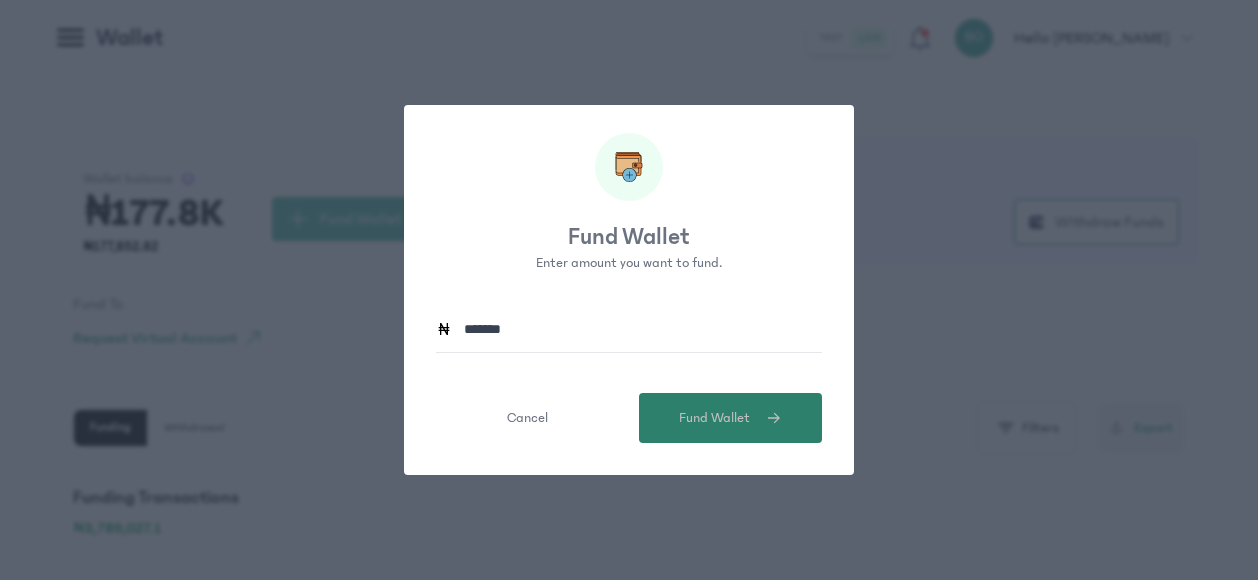 click on "Fund Wallet" at bounding box center (714, 418) 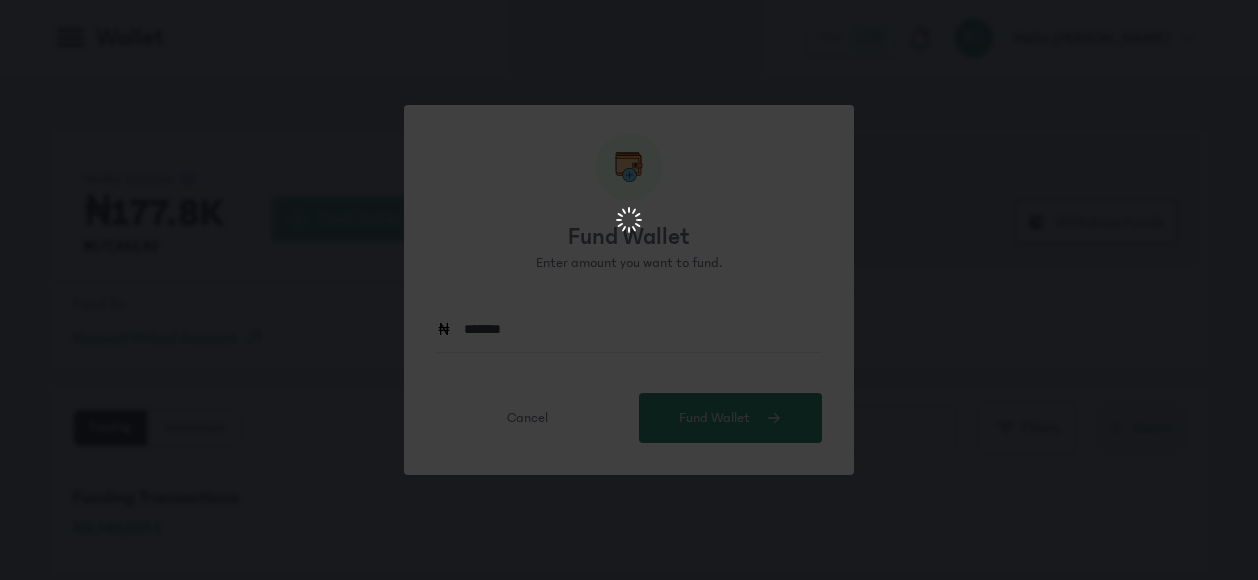 scroll, scrollTop: 0, scrollLeft: 0, axis: both 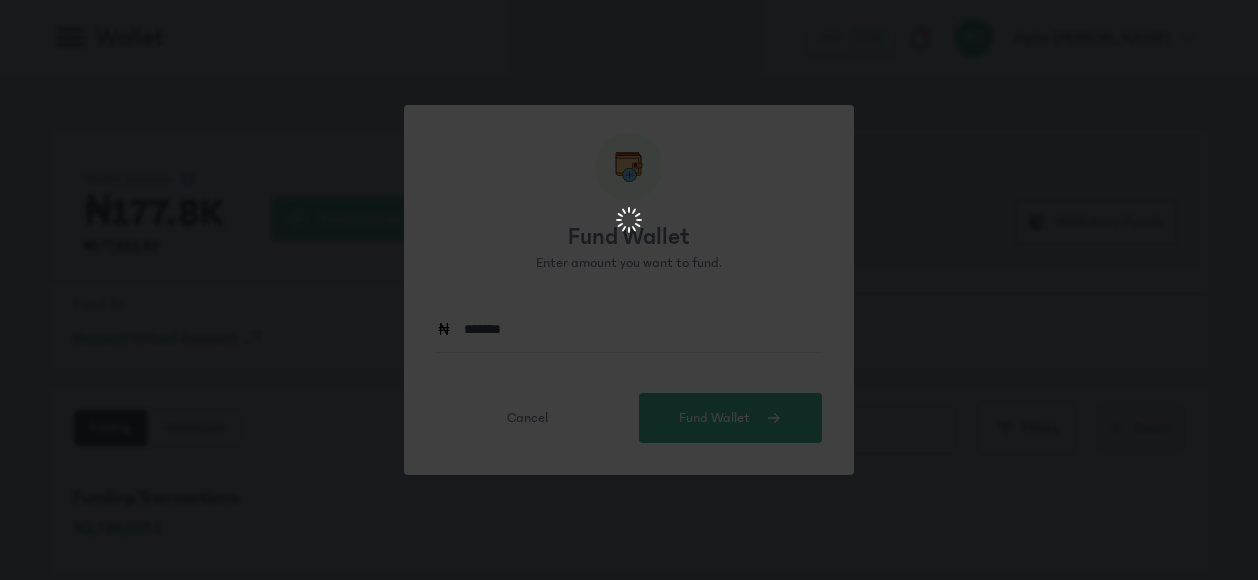 click at bounding box center (629, 222) 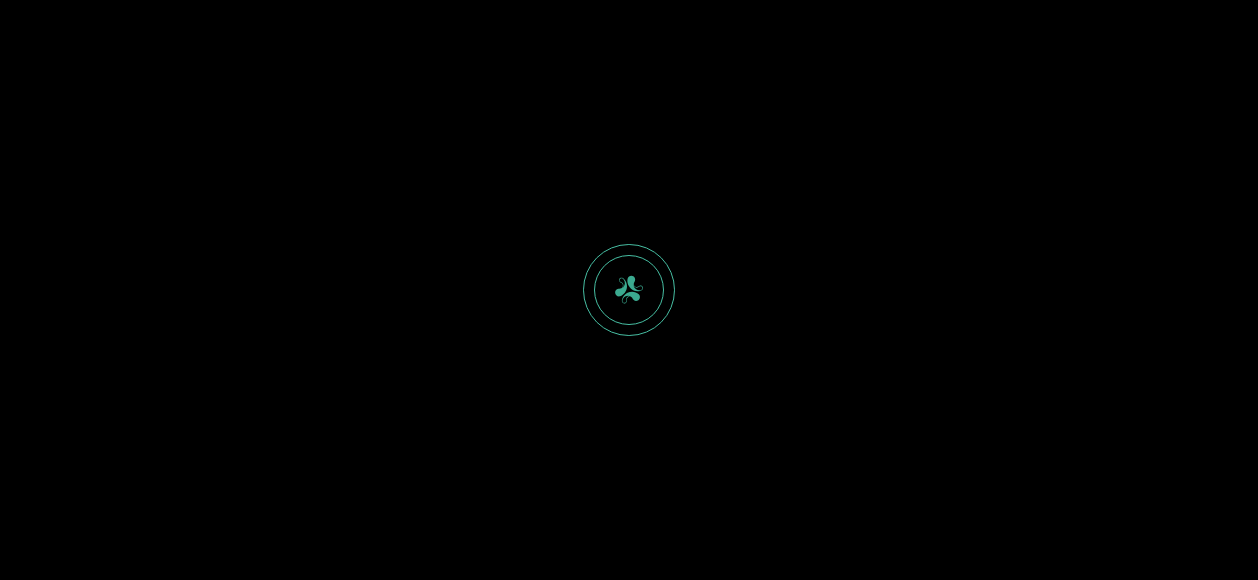 scroll, scrollTop: 0, scrollLeft: 0, axis: both 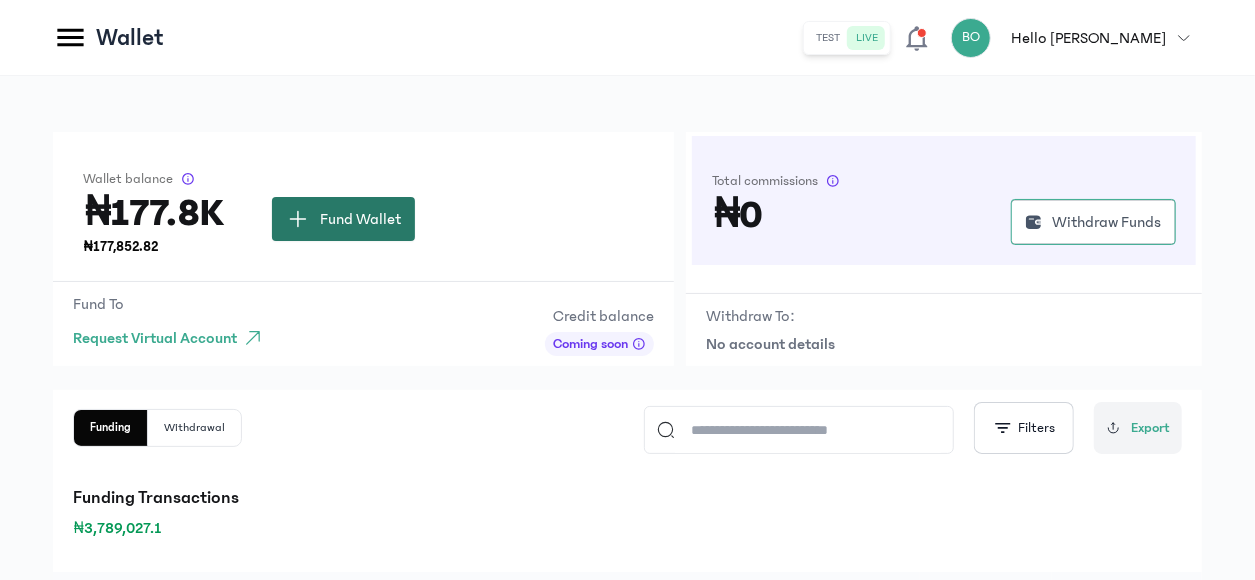 click on "Fund Wallet" 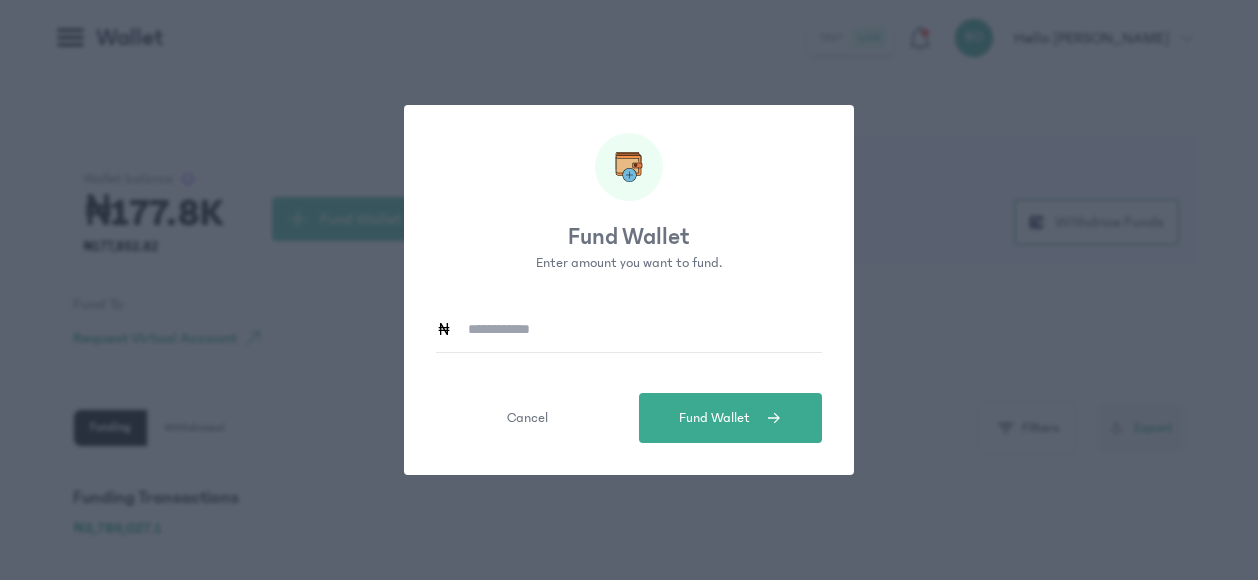 click 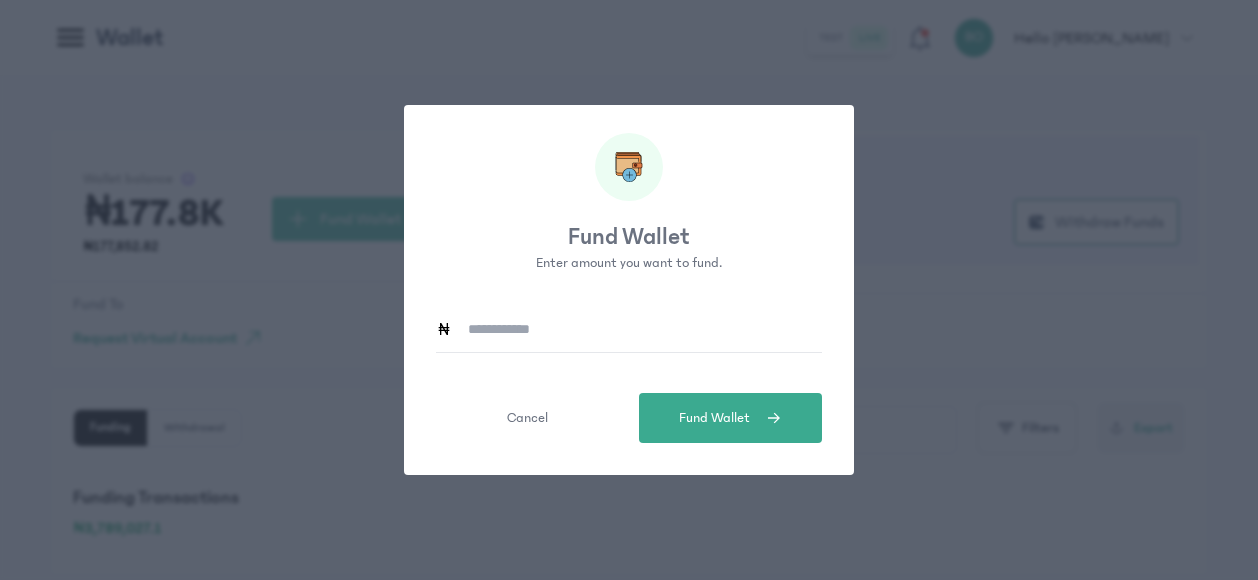 type on "*******" 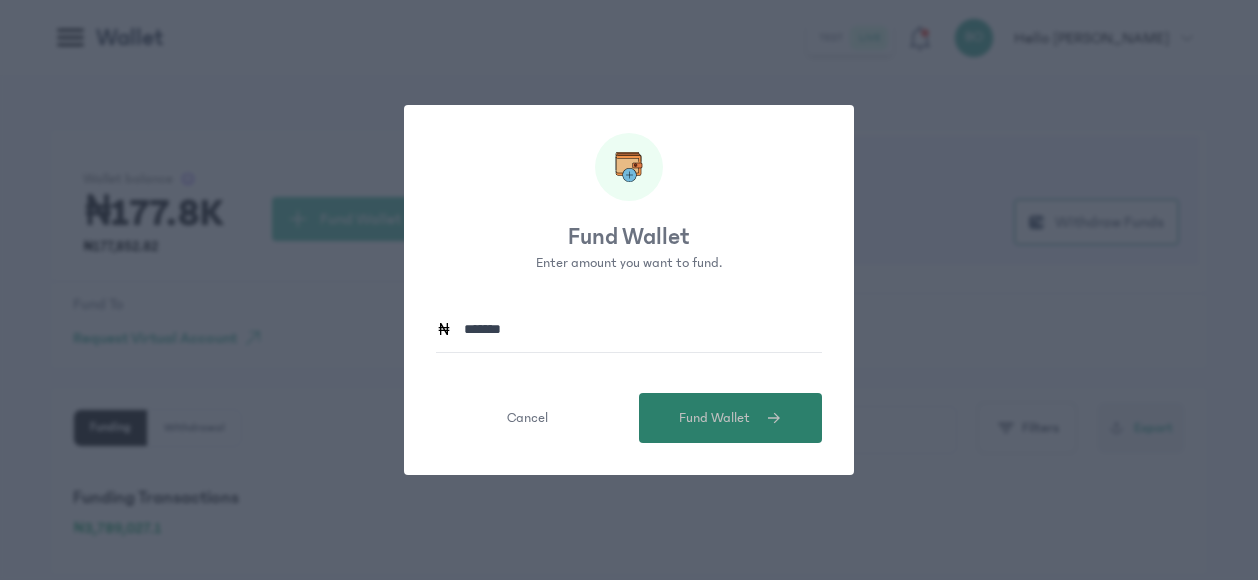 click on "Fund Wallet" at bounding box center (730, 418) 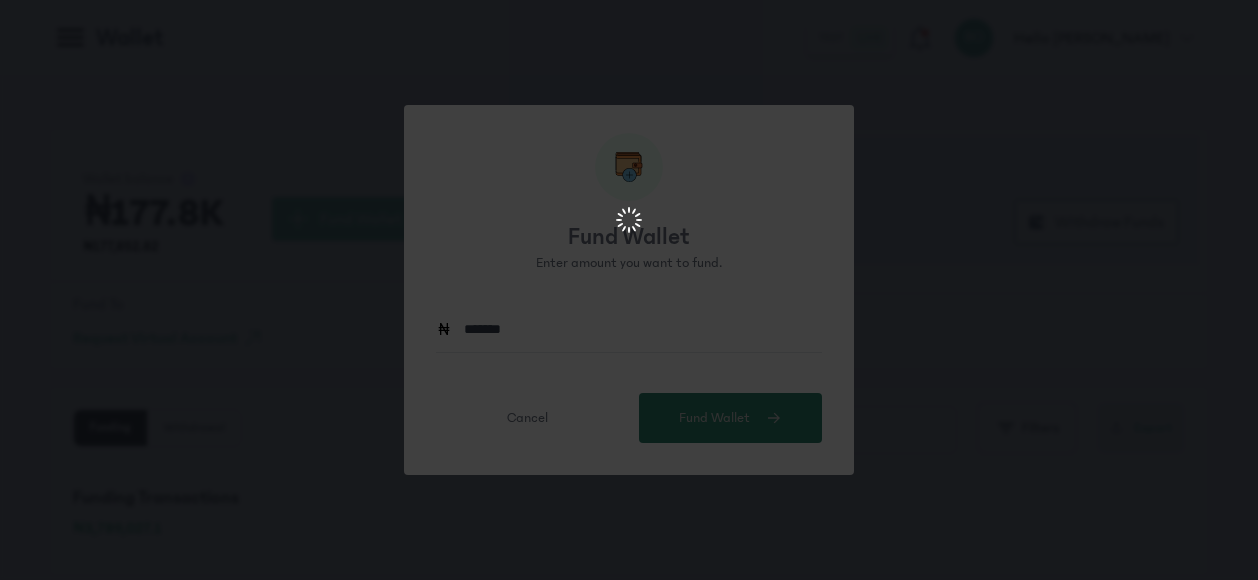 scroll, scrollTop: 0, scrollLeft: 0, axis: both 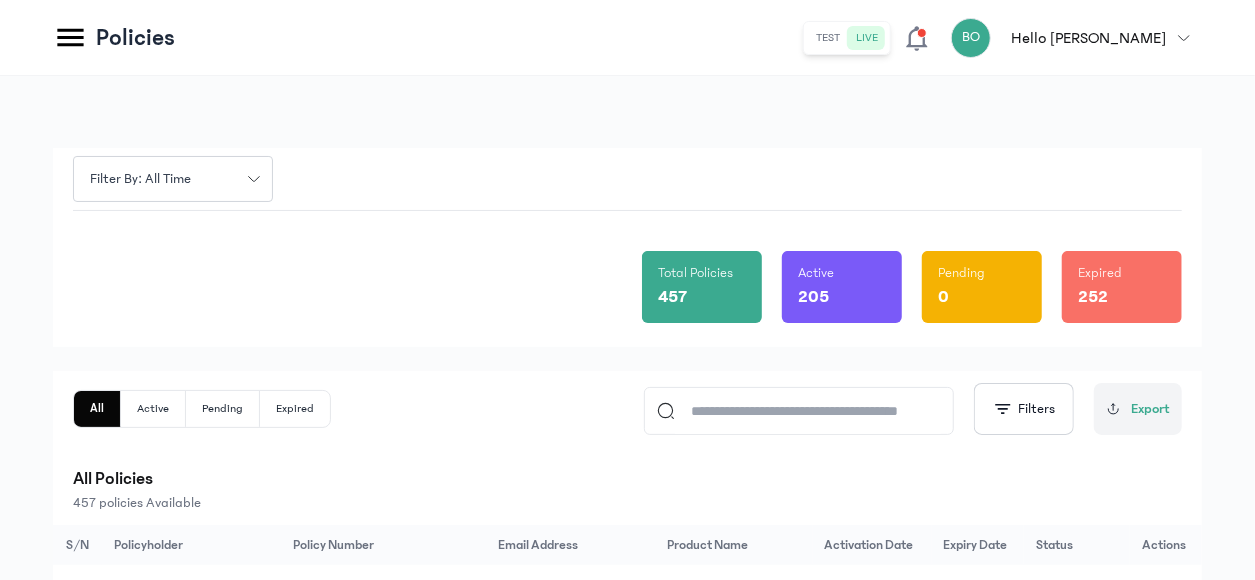 click 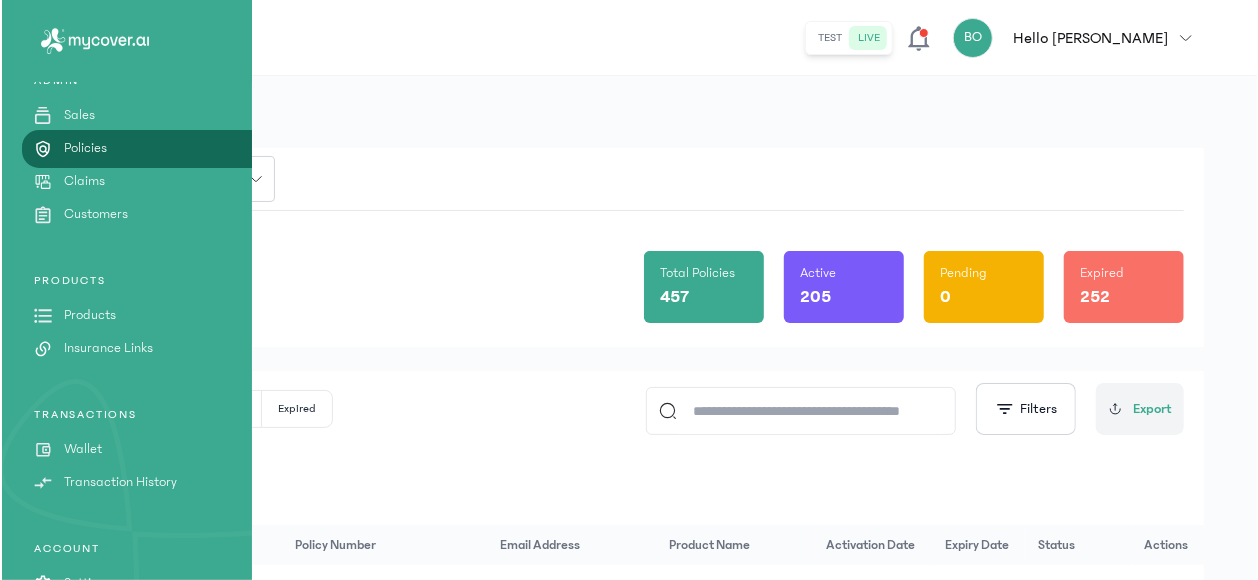 scroll, scrollTop: 216, scrollLeft: 0, axis: vertical 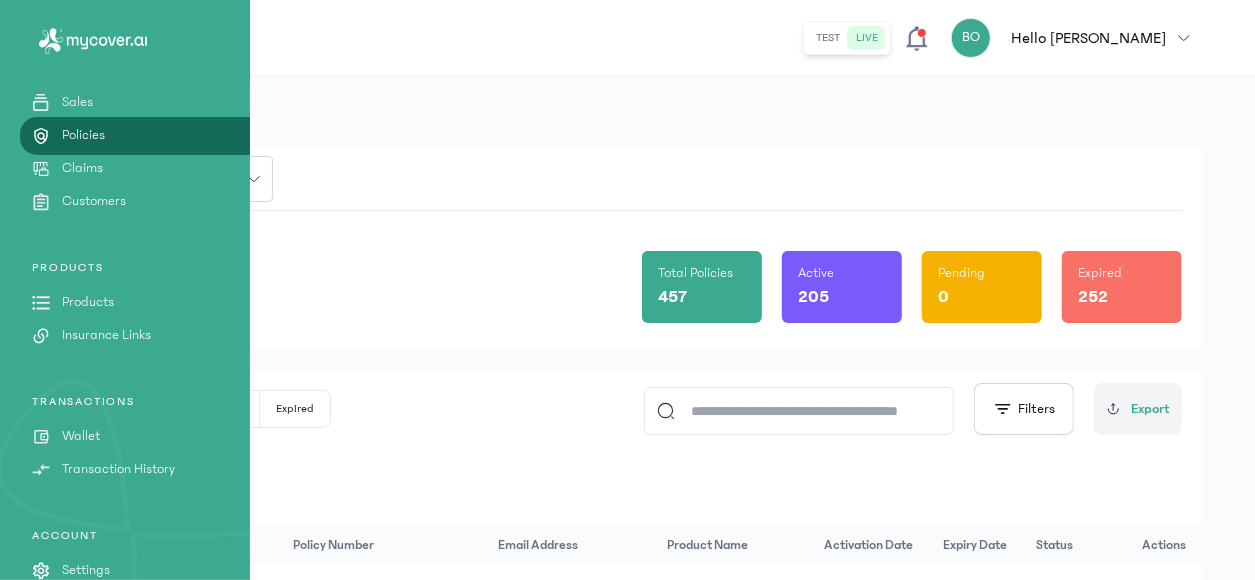 click on "Transaction History" at bounding box center (118, 469) 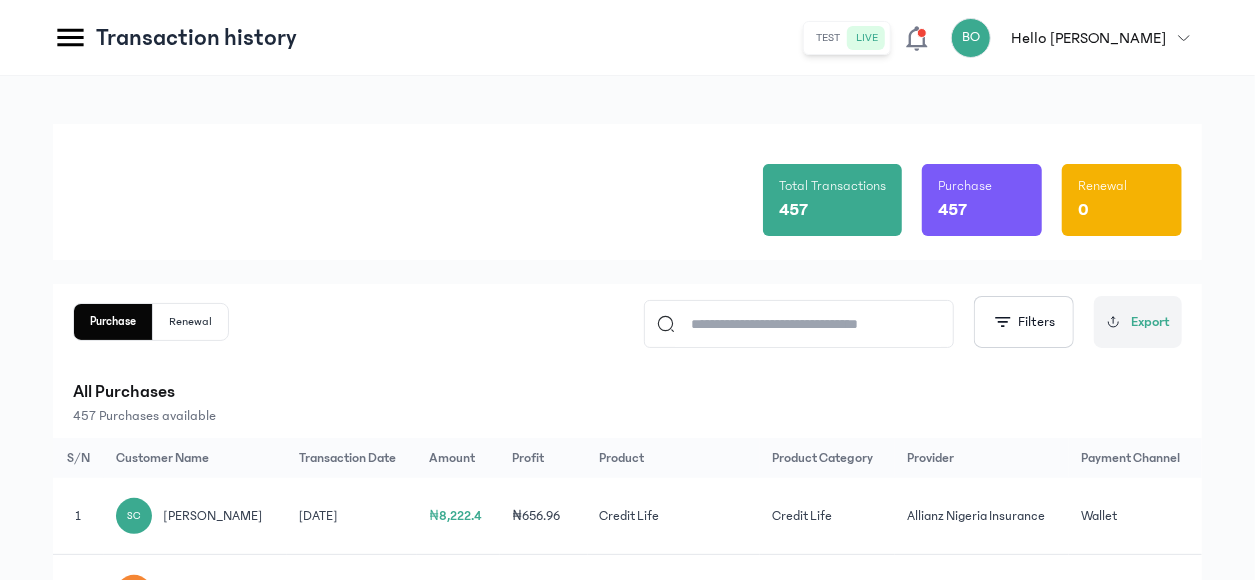 click 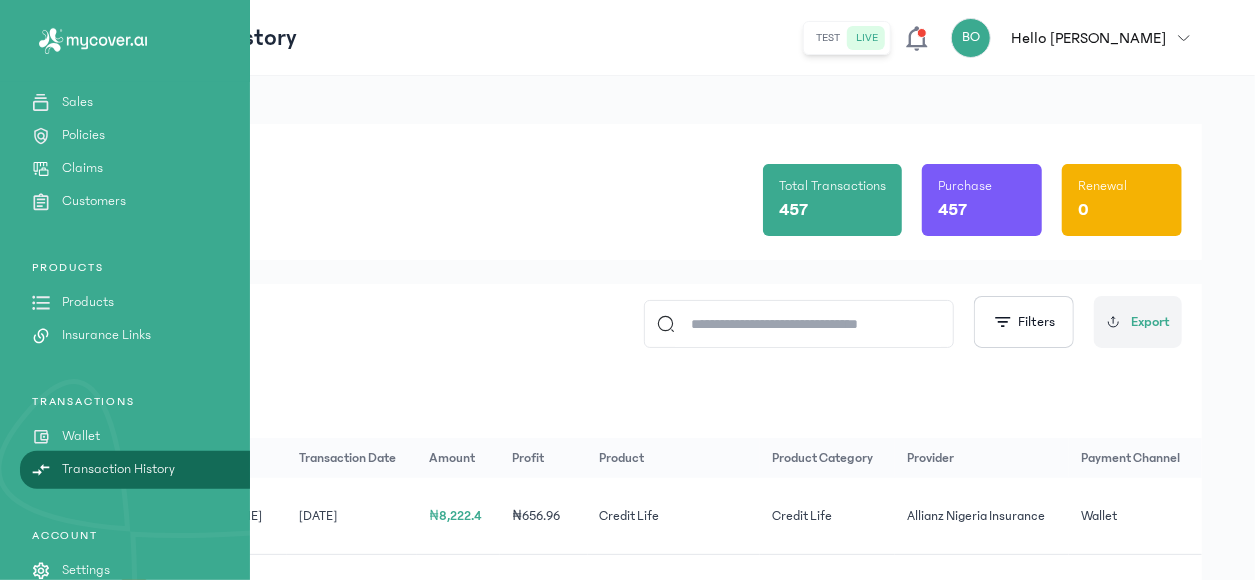 click on "Wallet" at bounding box center (81, 436) 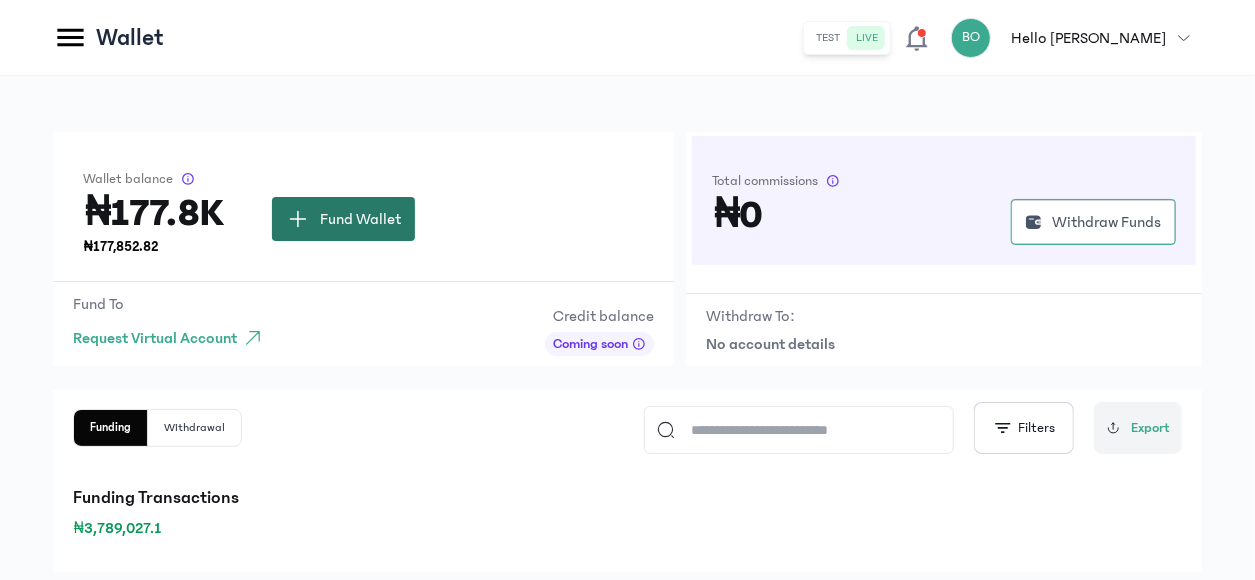 click on "Fund Wallet" 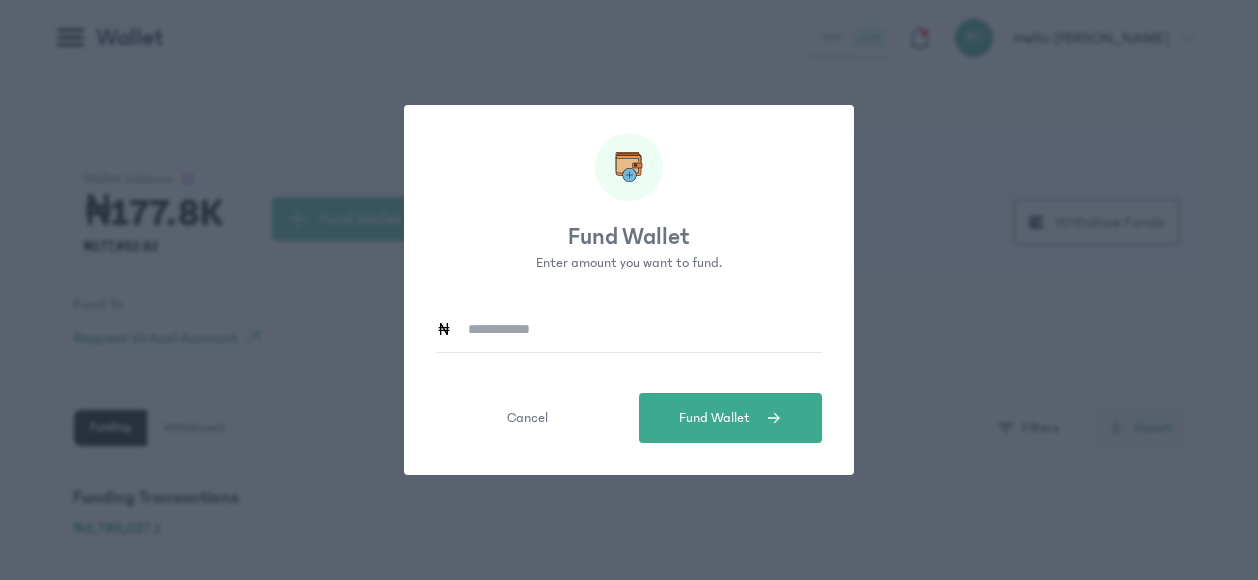 click 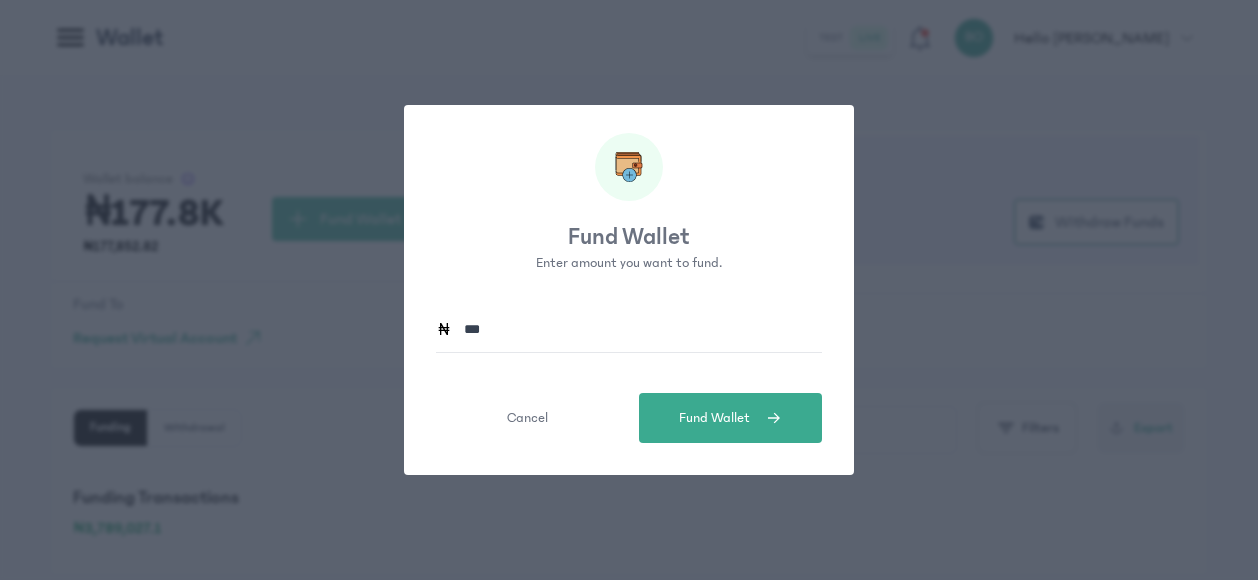 type on "*******" 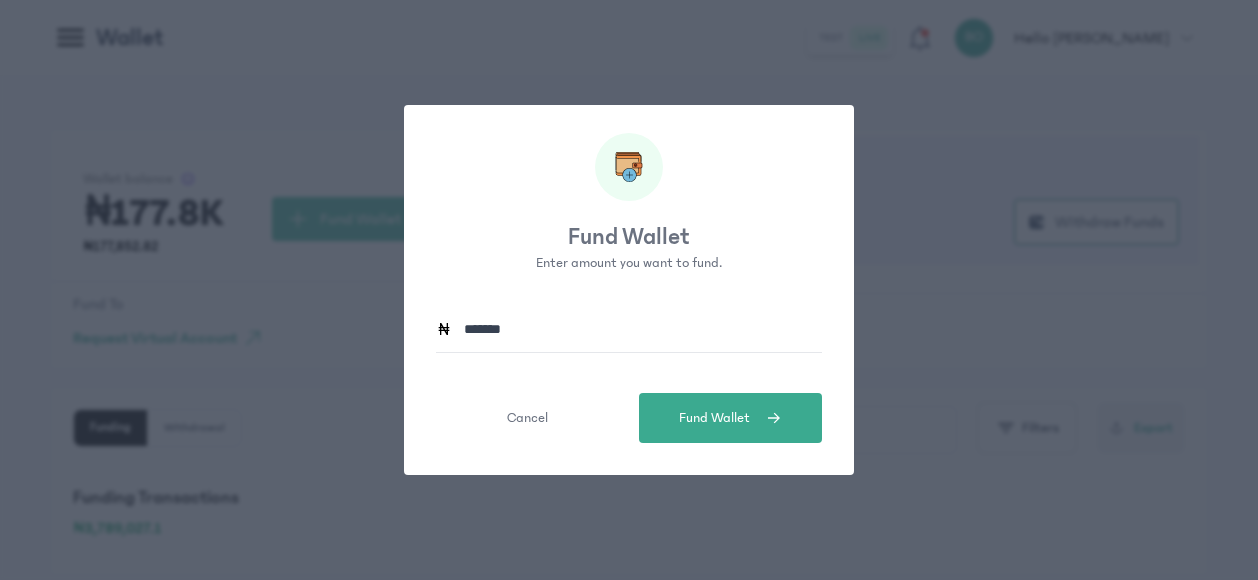 type 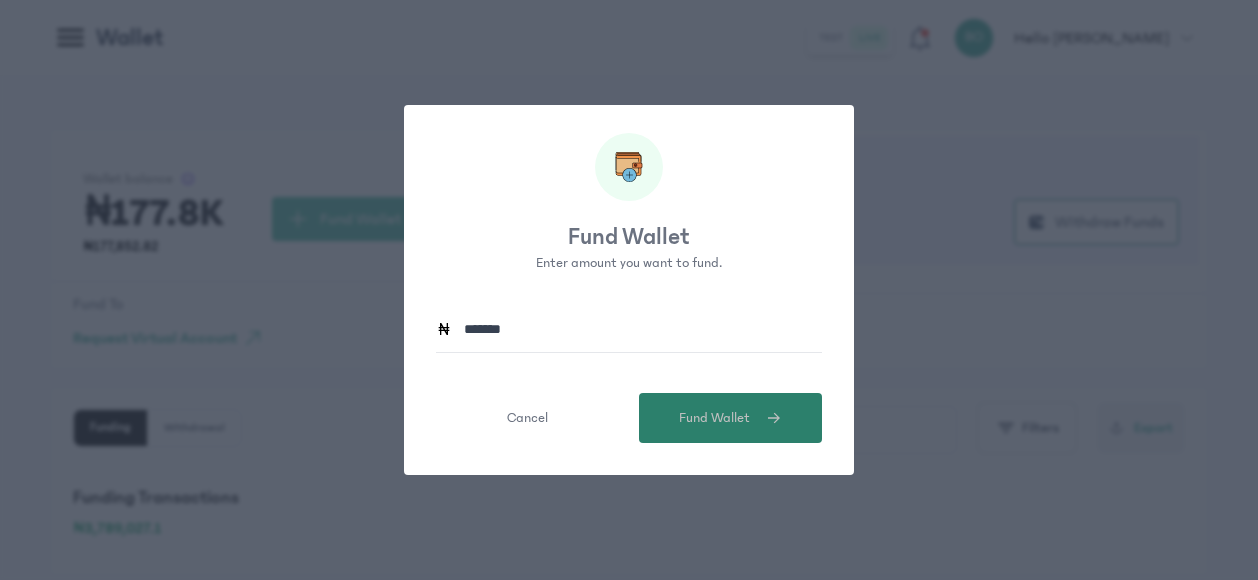 click on "Fund Wallet" at bounding box center (714, 418) 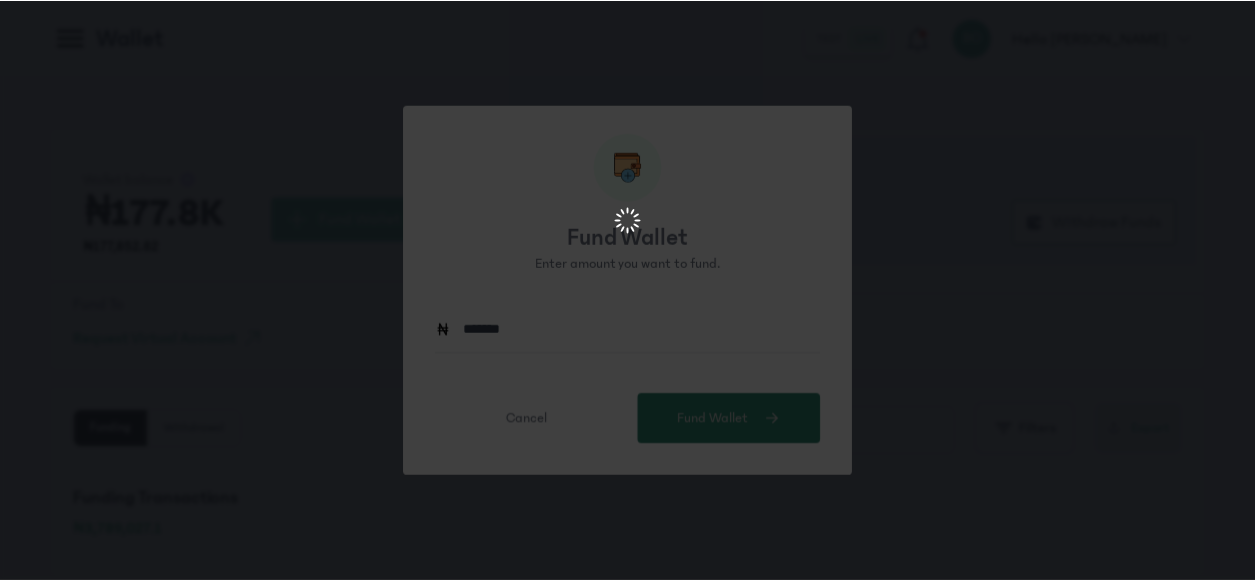 scroll, scrollTop: 0, scrollLeft: 0, axis: both 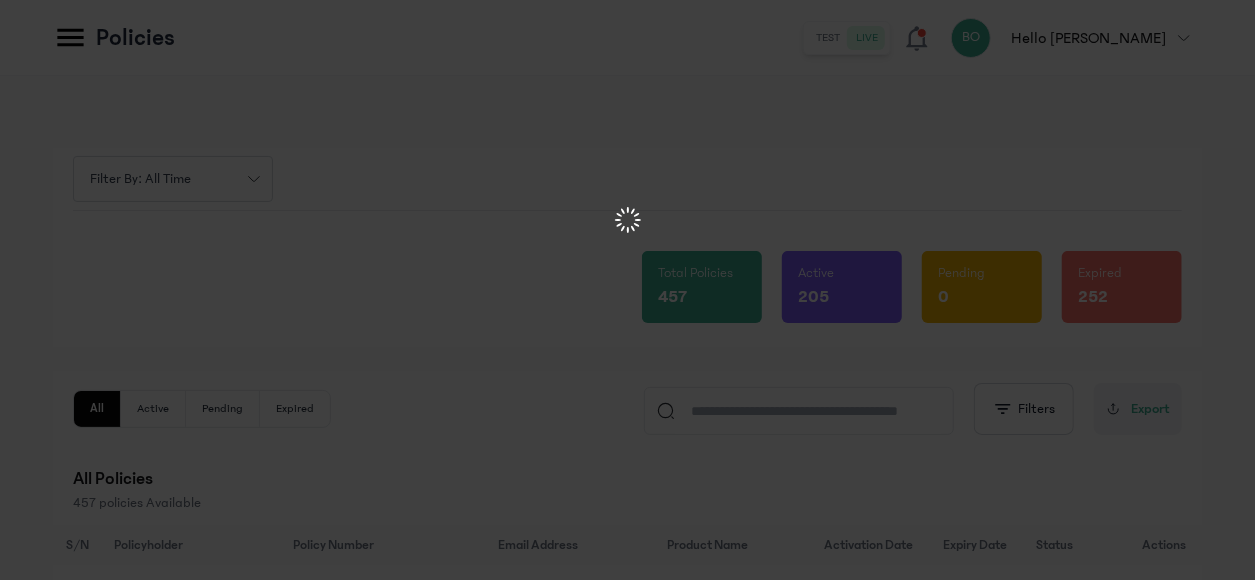 click at bounding box center [627, 222] 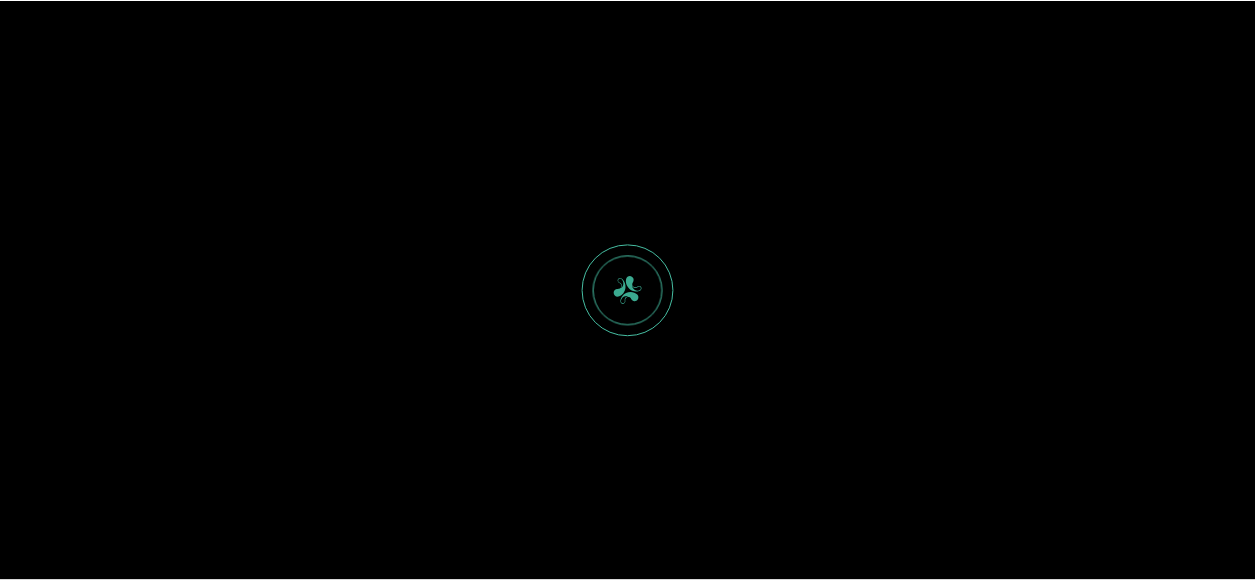 scroll, scrollTop: 0, scrollLeft: 0, axis: both 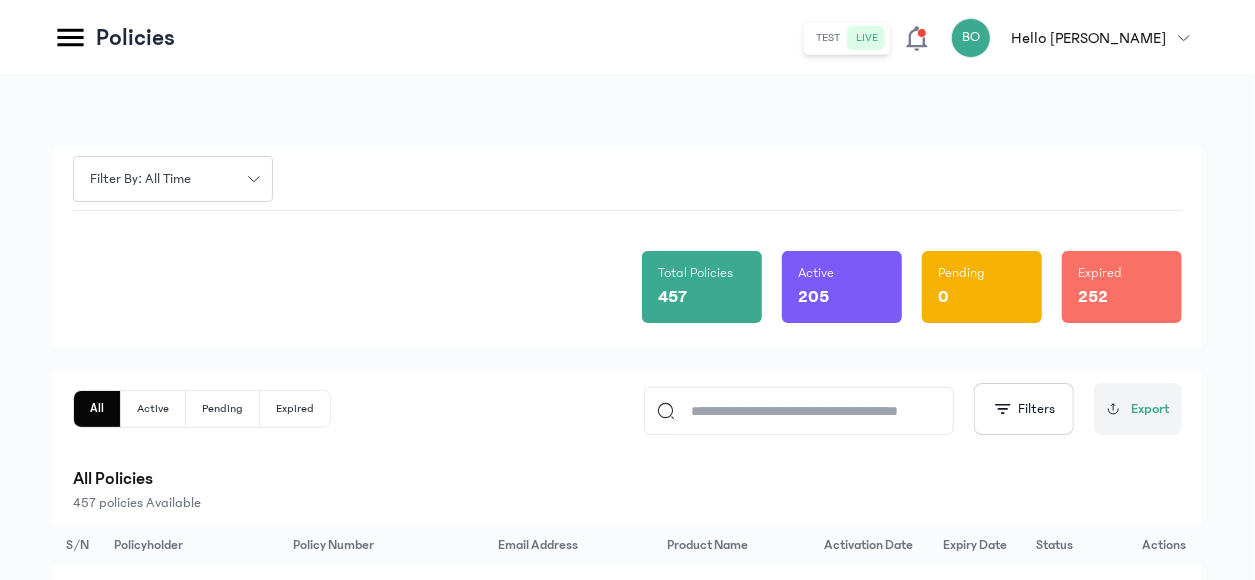 click on "Hello [PERSON_NAME]" at bounding box center (1088, 38) 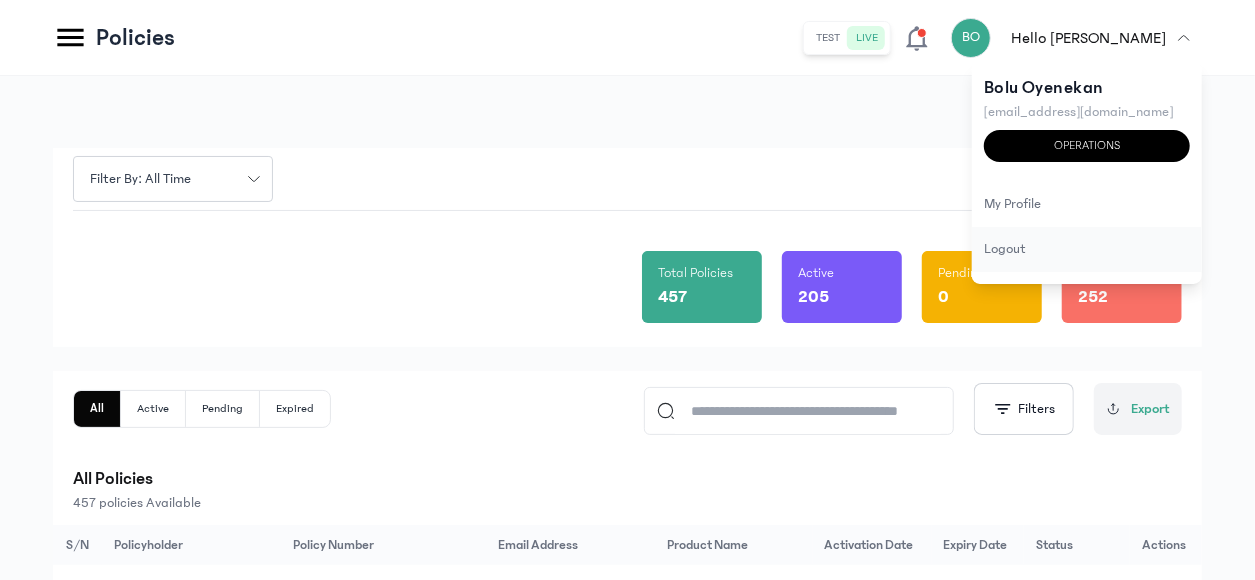 click on "logout" 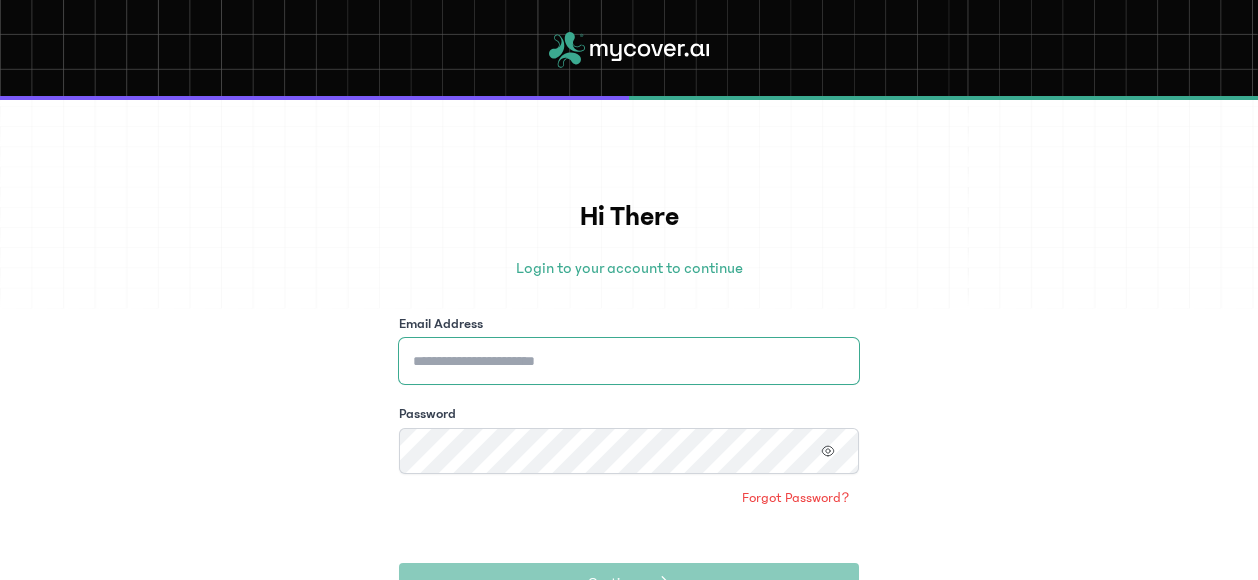 click on "Email Address" at bounding box center (629, 361) 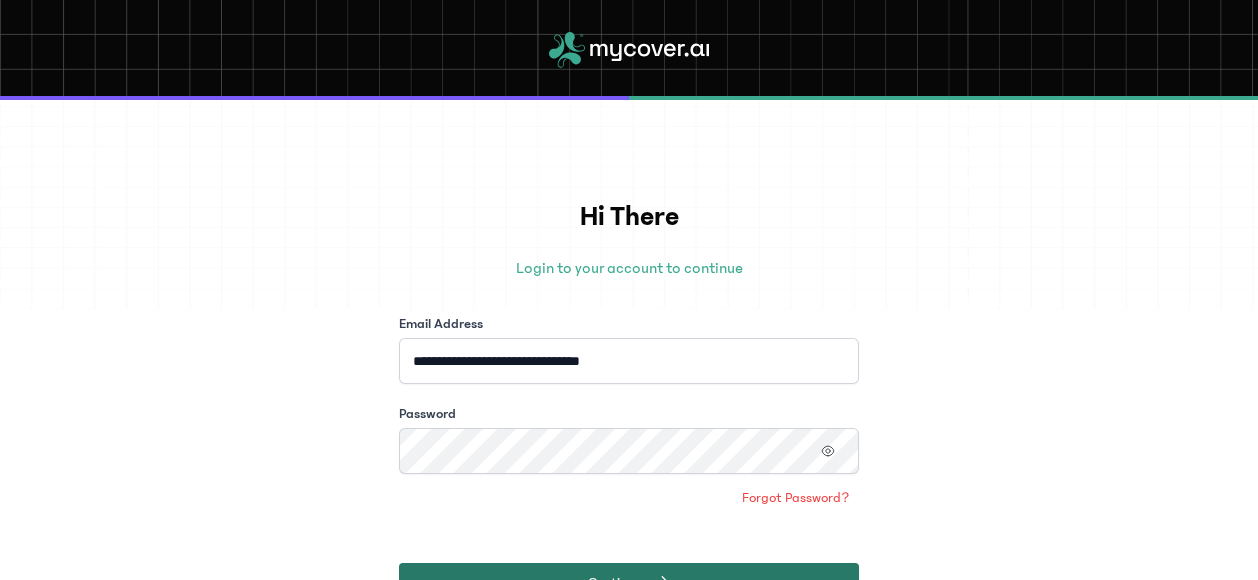 click on "Continue" 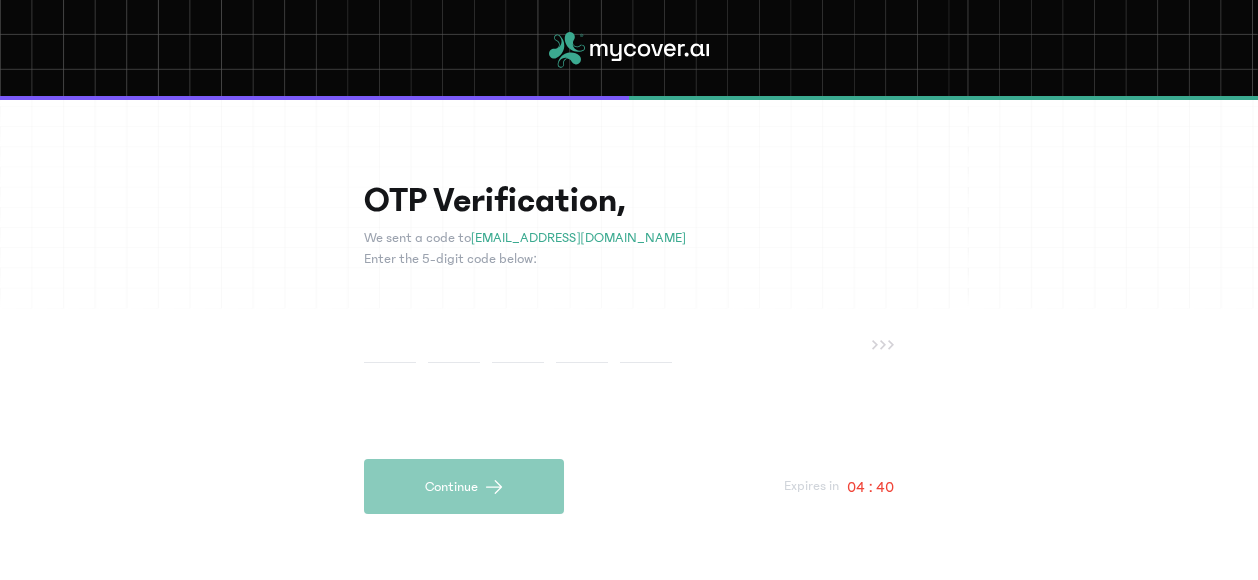 paste on "*" 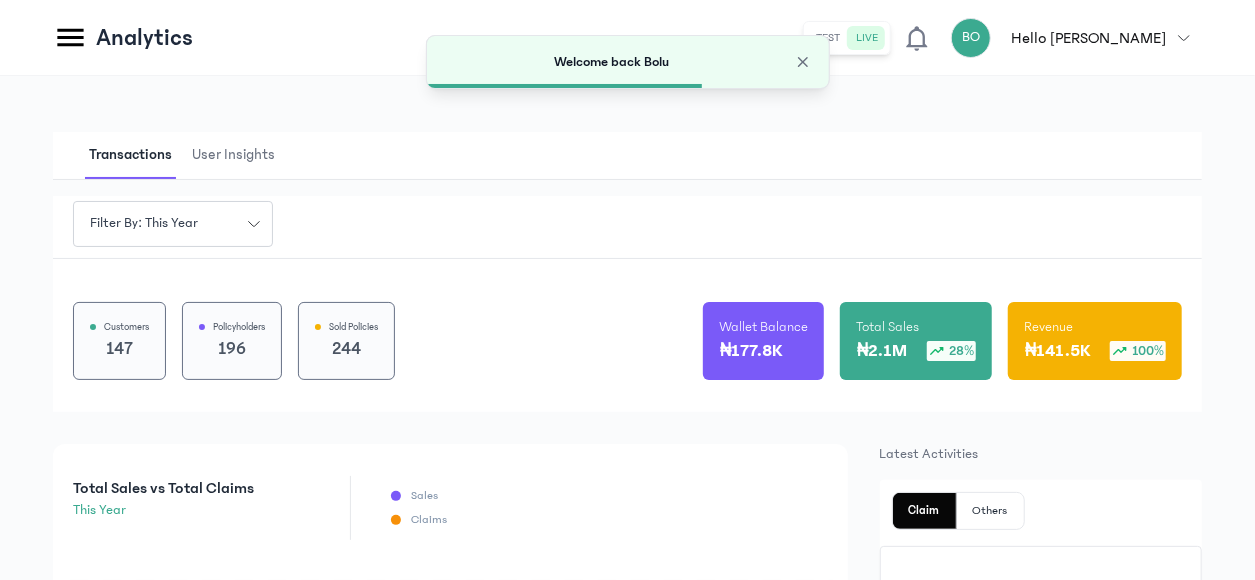 click 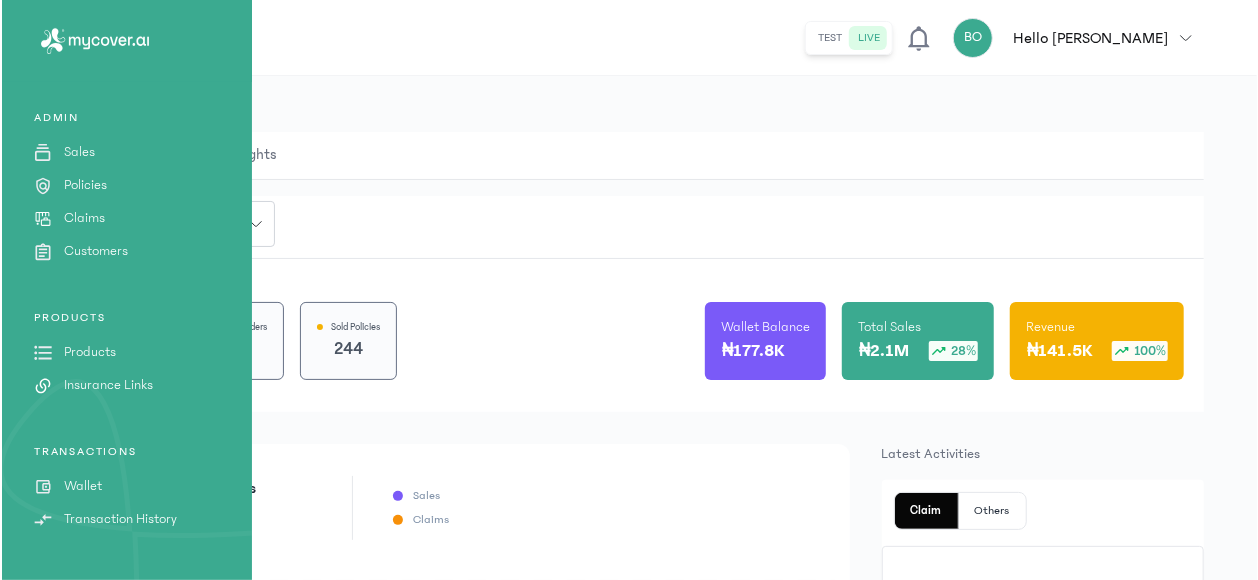 scroll, scrollTop: 166, scrollLeft: 0, axis: vertical 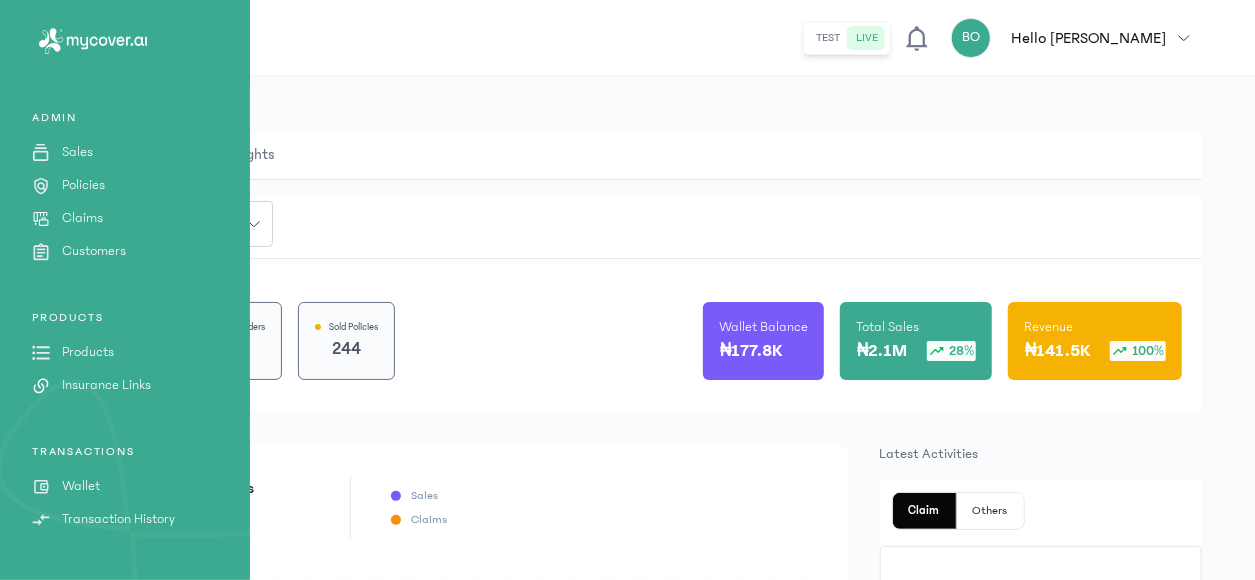 click on "Wallet" 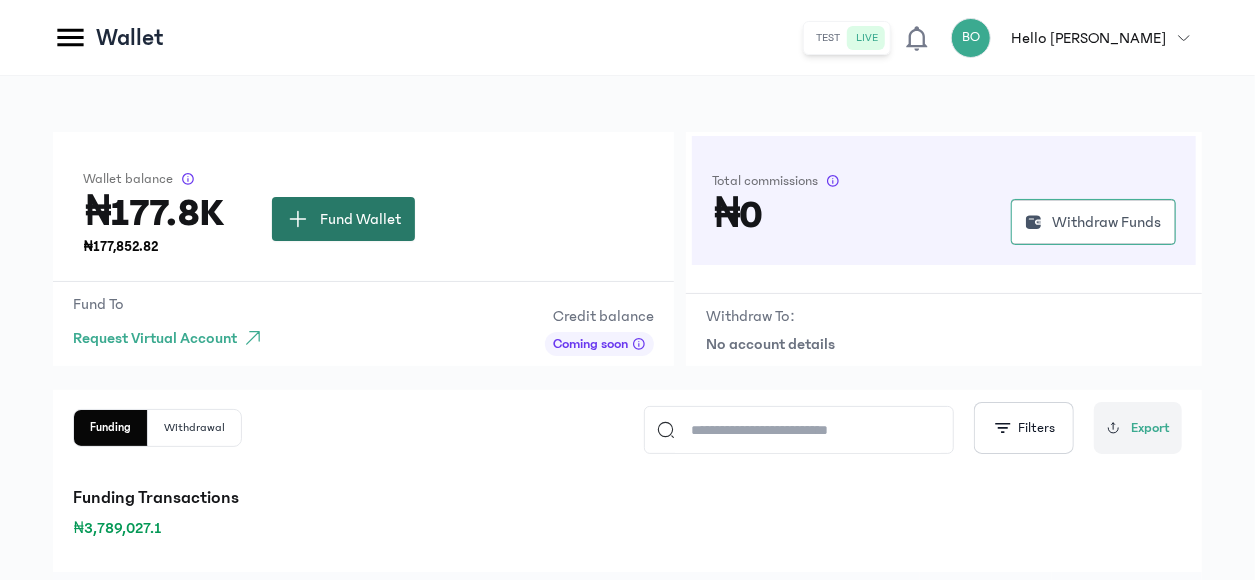 click on "Fund Wallet" 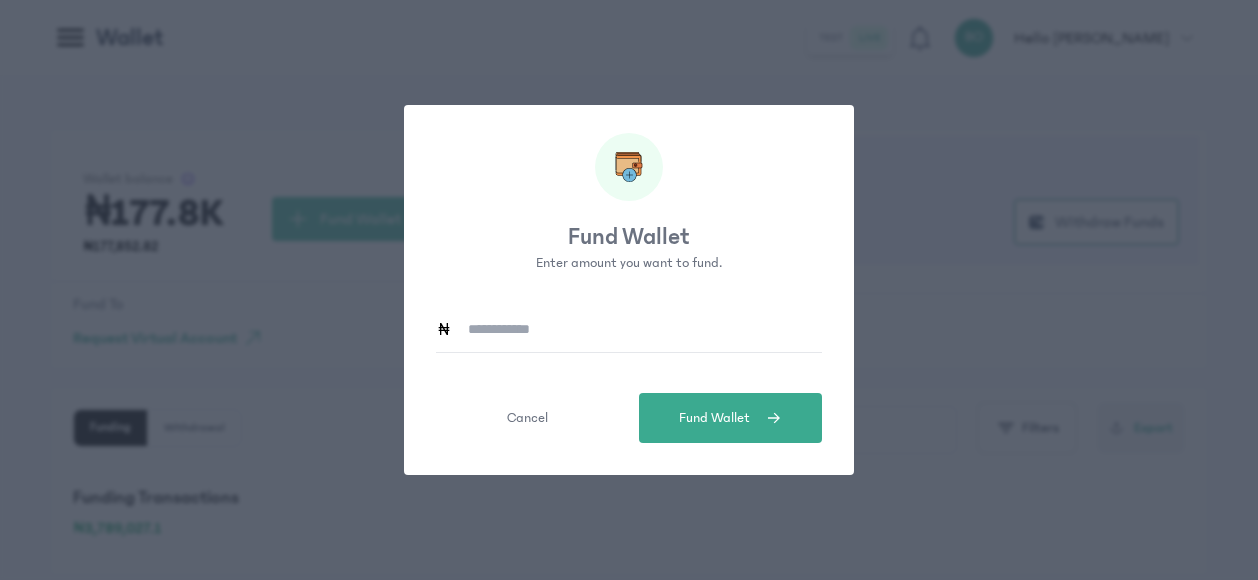 click at bounding box center (629, 327) 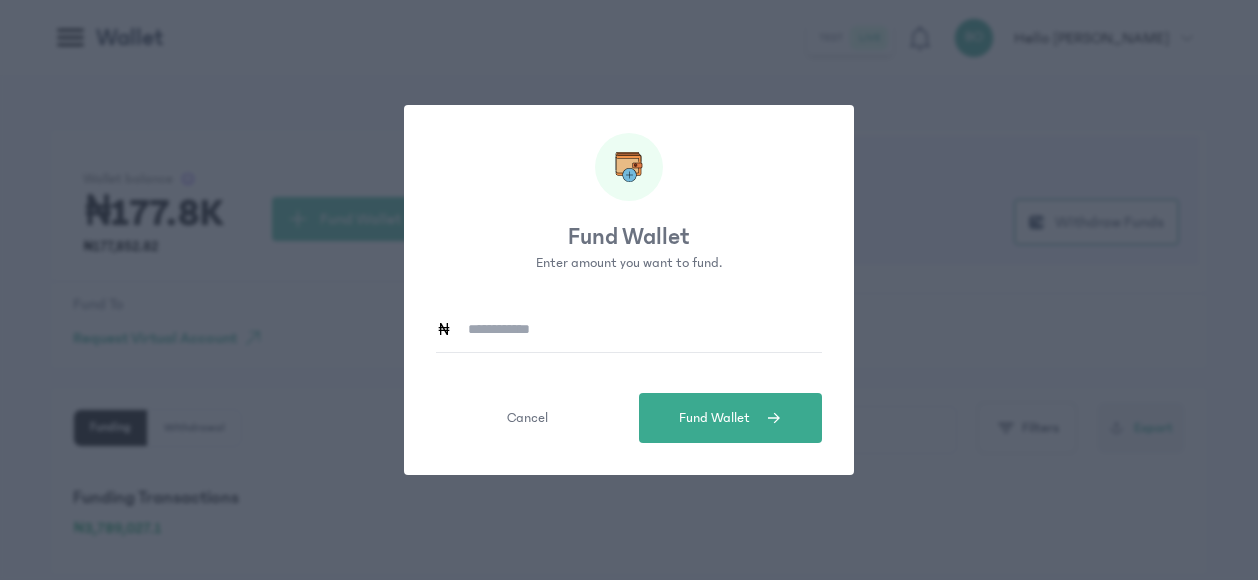 type on "*******" 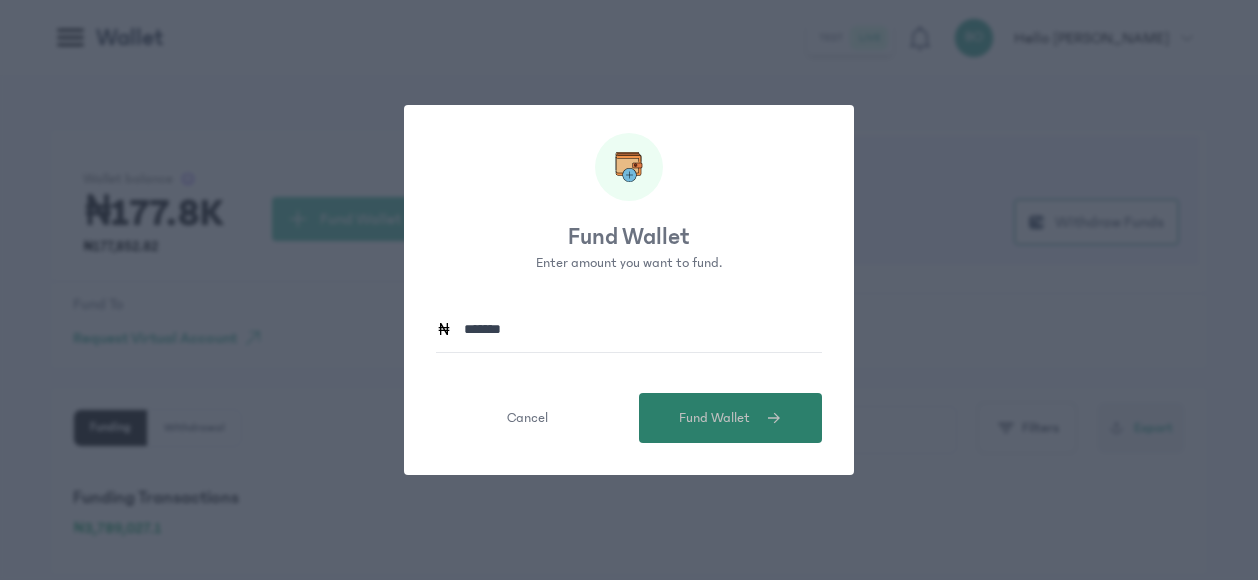 click on "Fund Wallet" at bounding box center [714, 418] 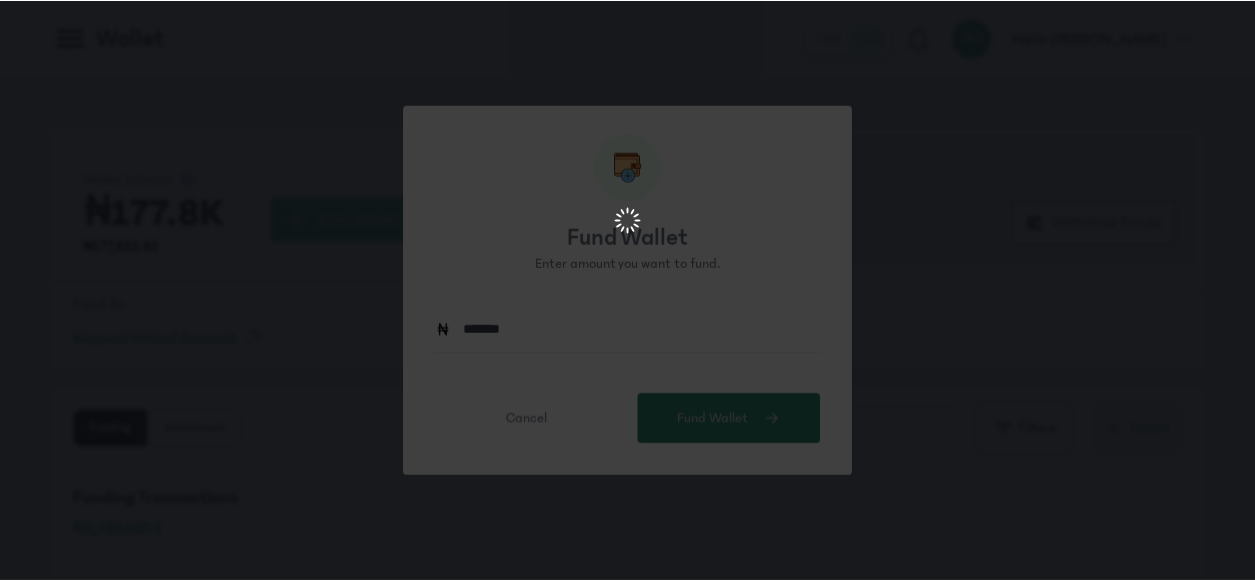 scroll, scrollTop: 0, scrollLeft: 0, axis: both 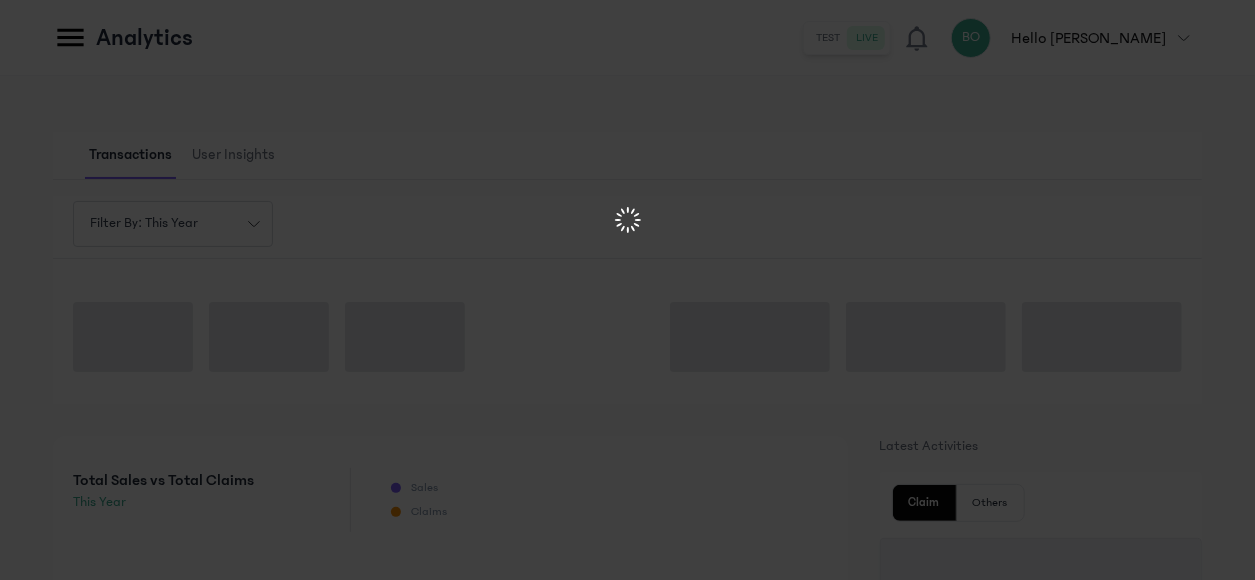 click at bounding box center [627, 222] 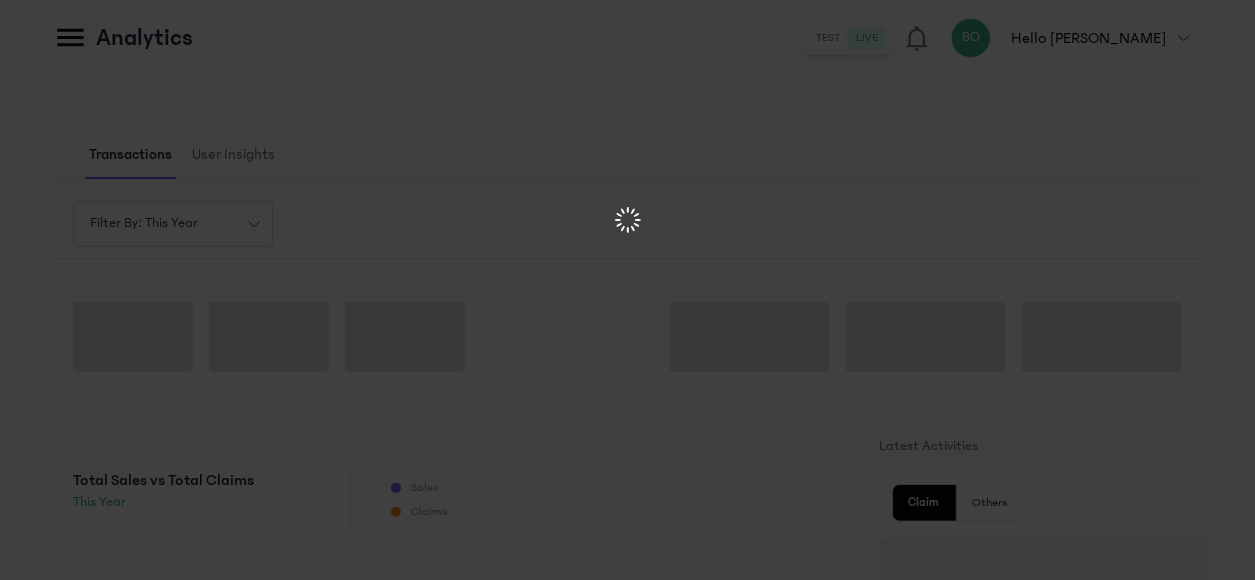 click at bounding box center [627, 222] 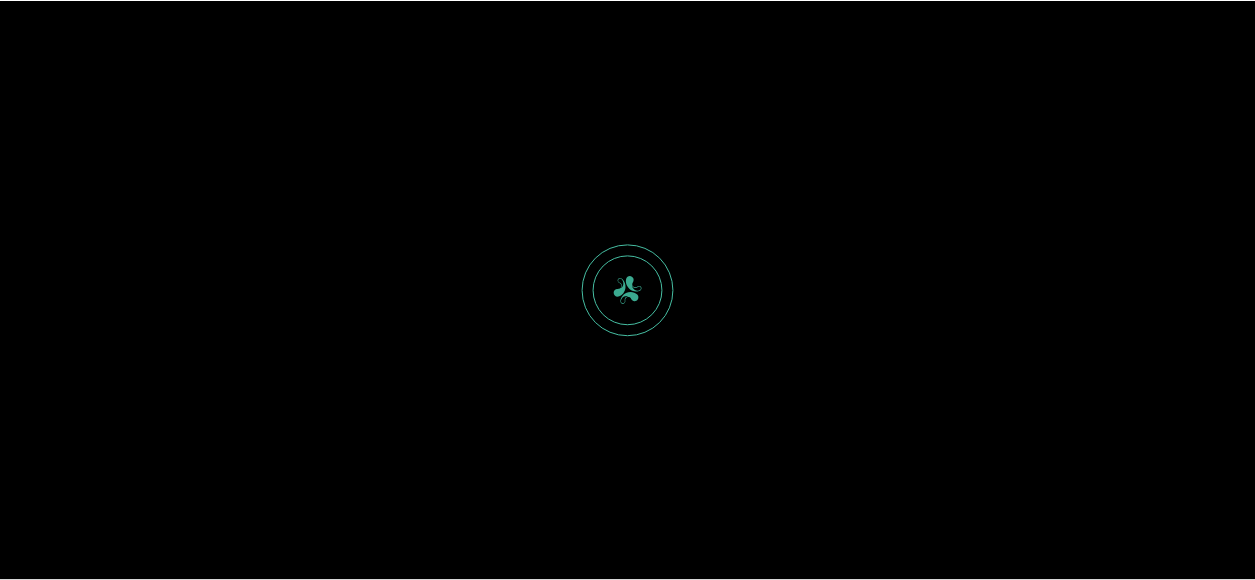 scroll, scrollTop: 0, scrollLeft: 0, axis: both 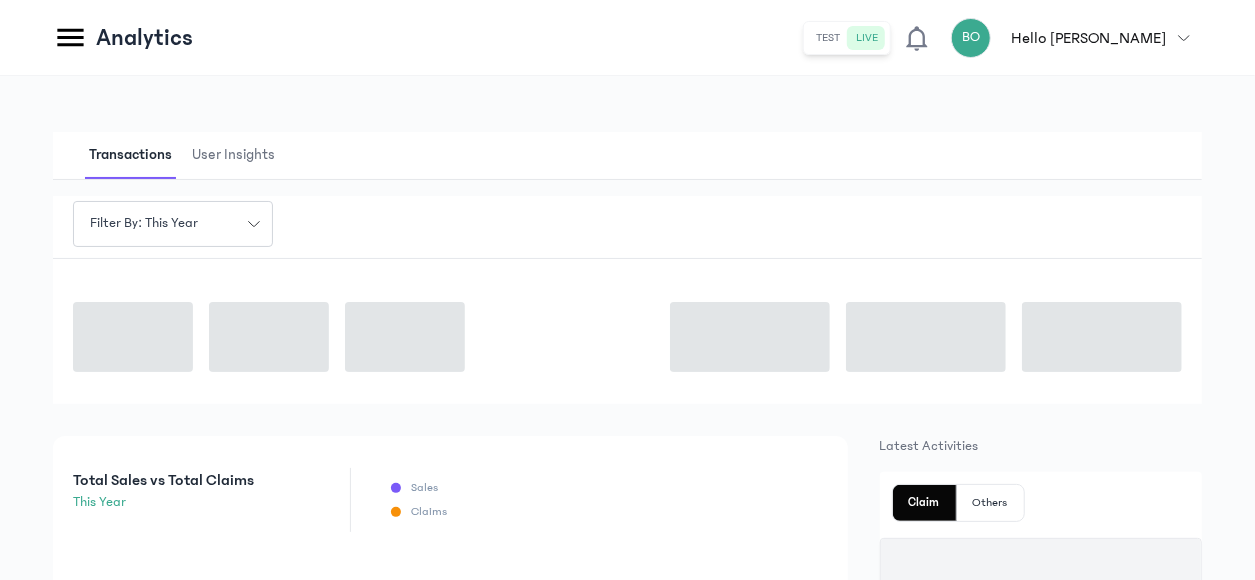 click 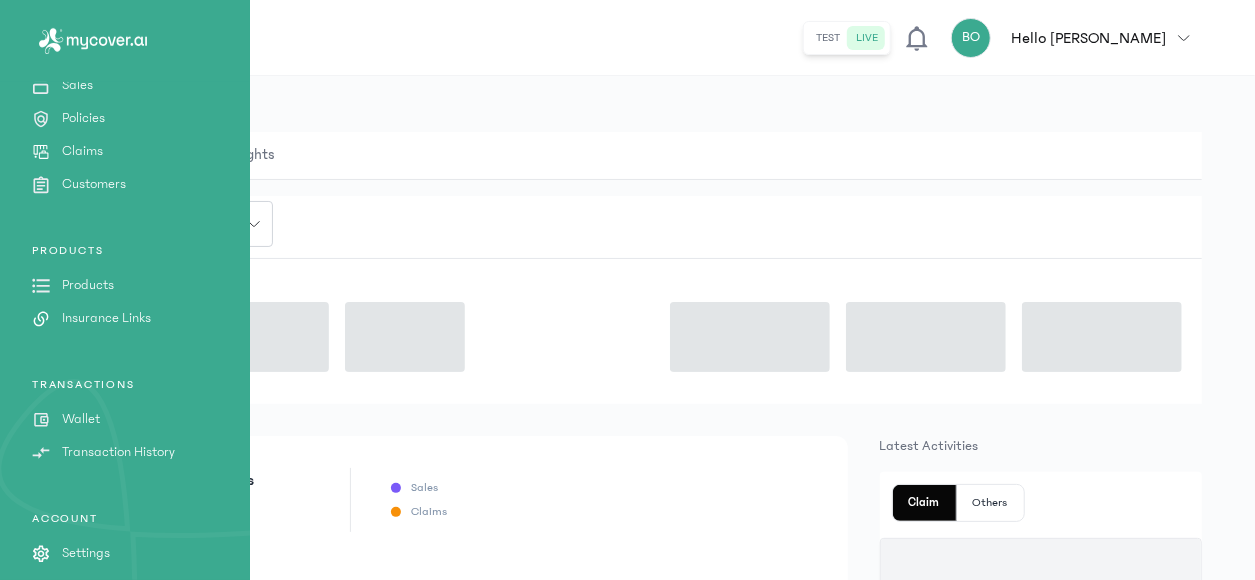 scroll, scrollTop: 278, scrollLeft: 0, axis: vertical 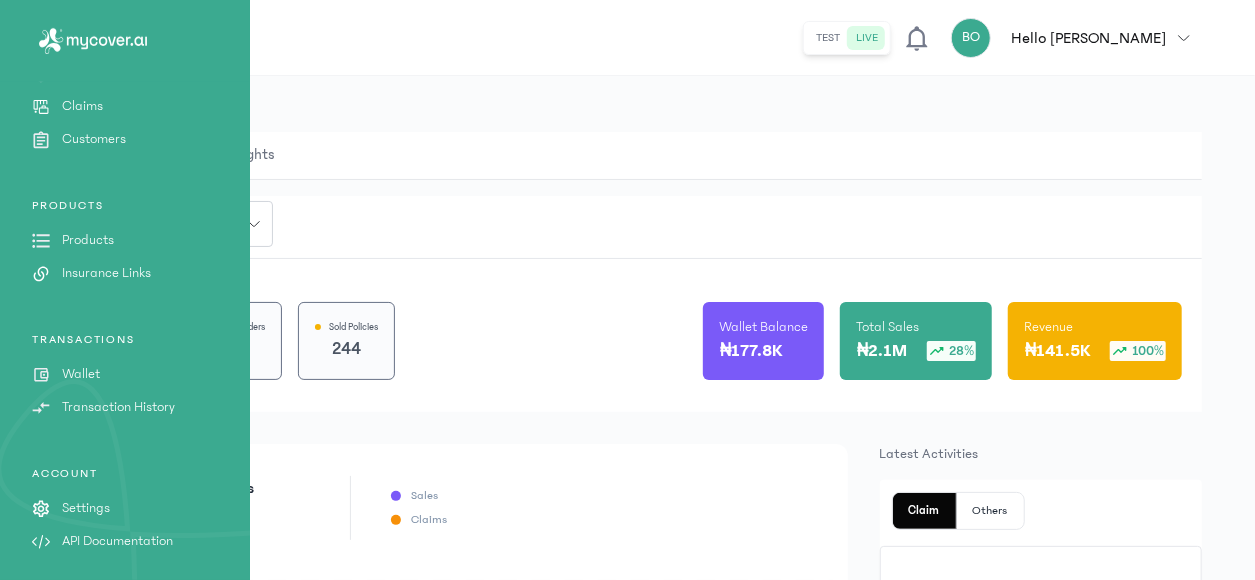 click on "Wallet" at bounding box center [81, 374] 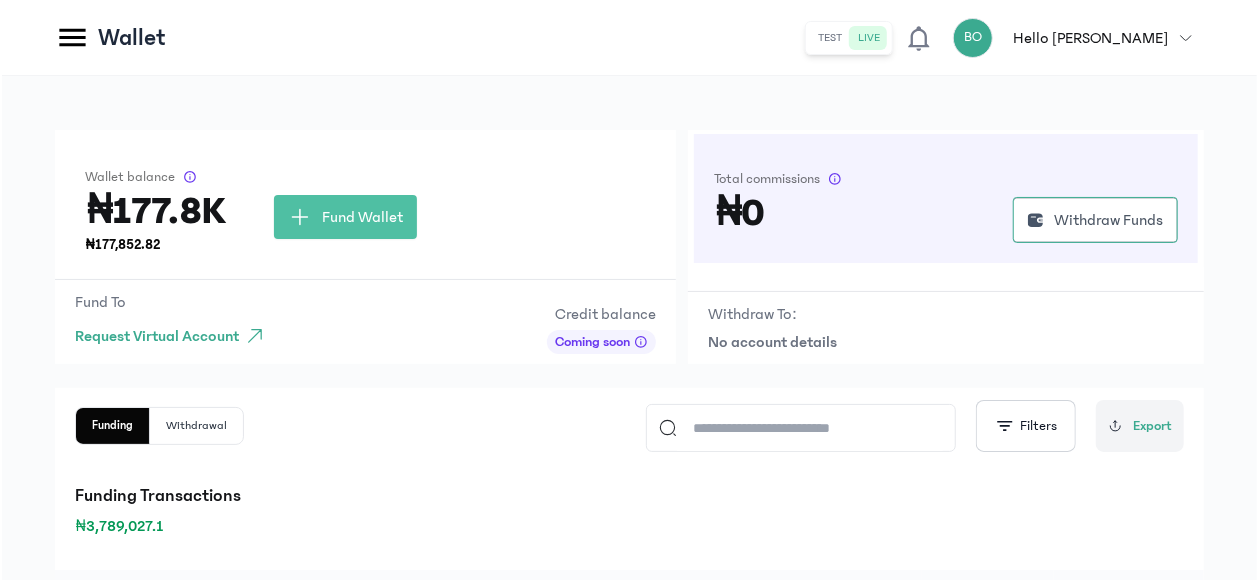 scroll, scrollTop: 0, scrollLeft: 0, axis: both 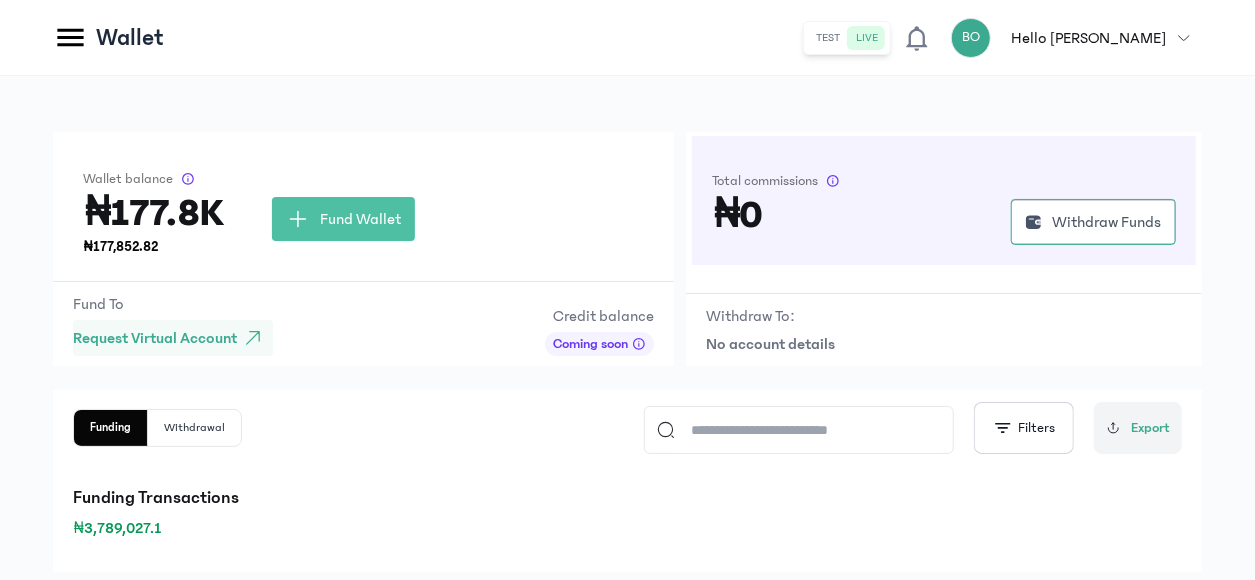 click on "Request Virtual Account" 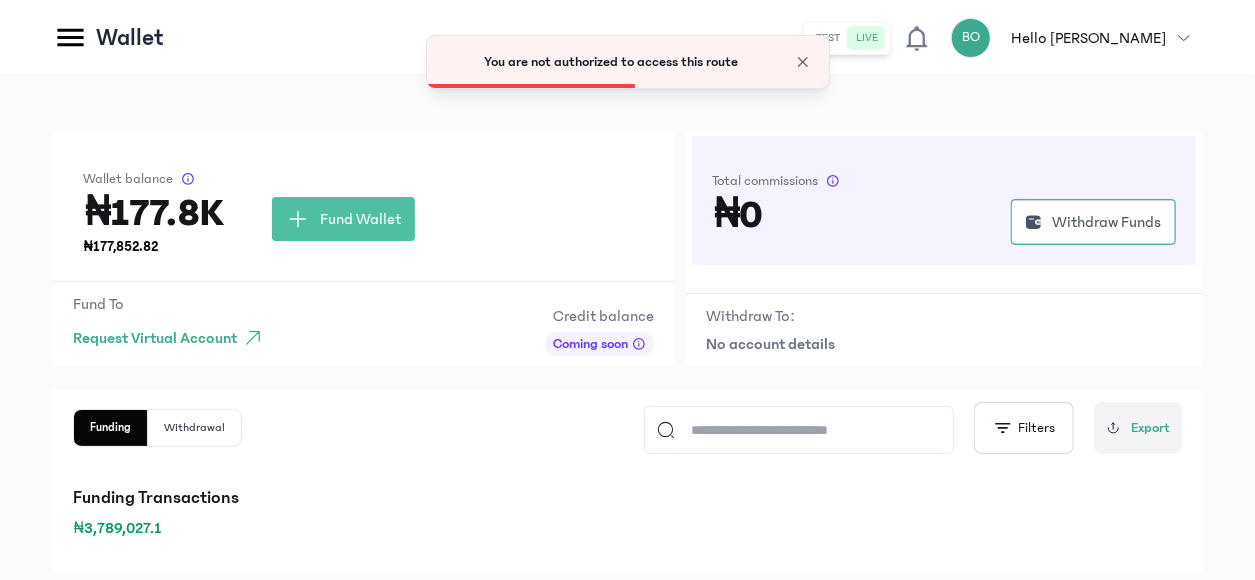click on "You are not authorized to access this route" at bounding box center [628, 62] 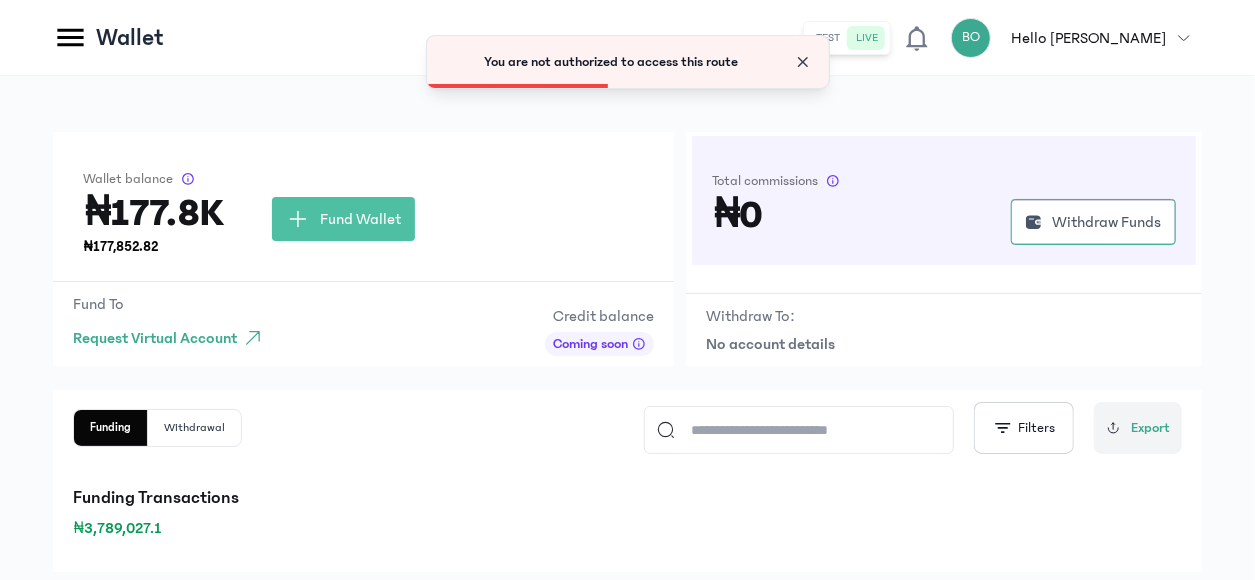 click 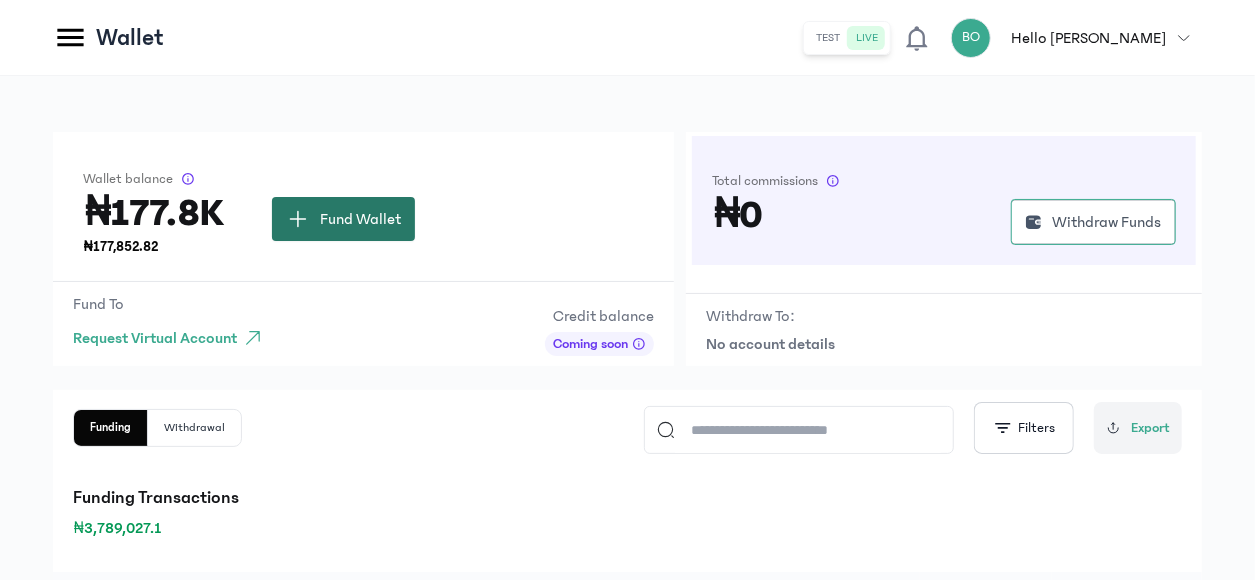 click on "Fund Wallet" 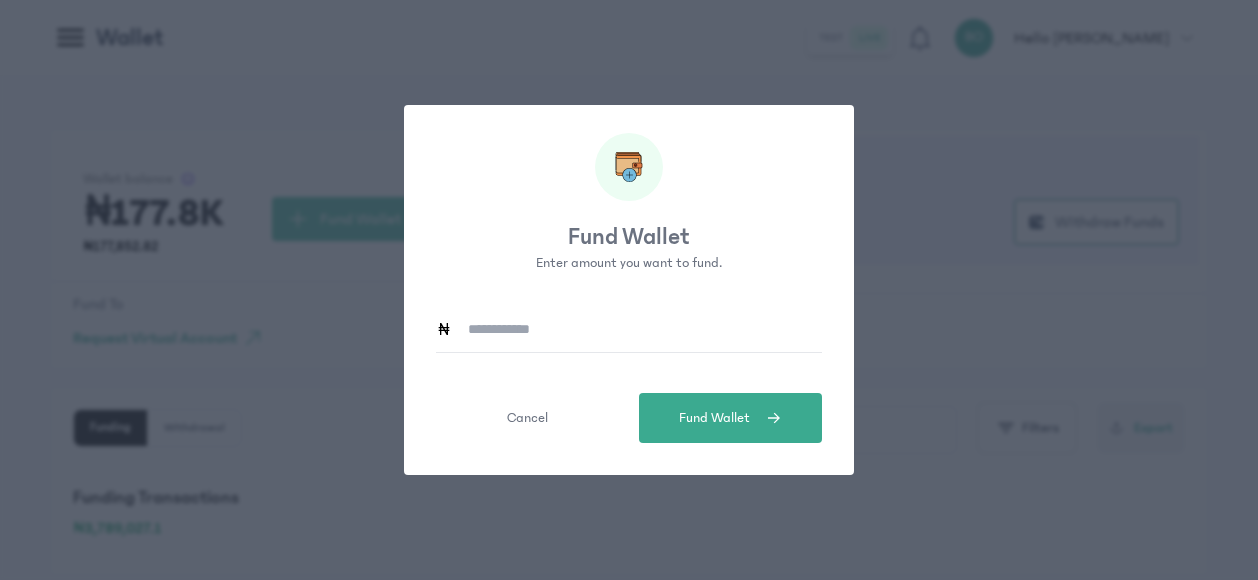 click 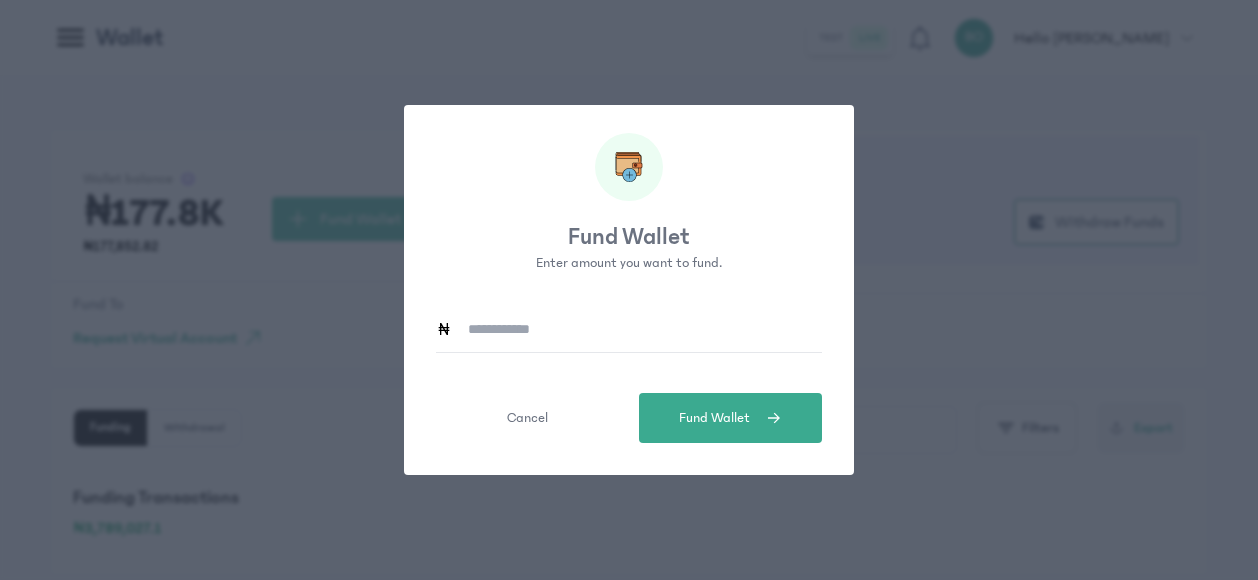 type on "*******" 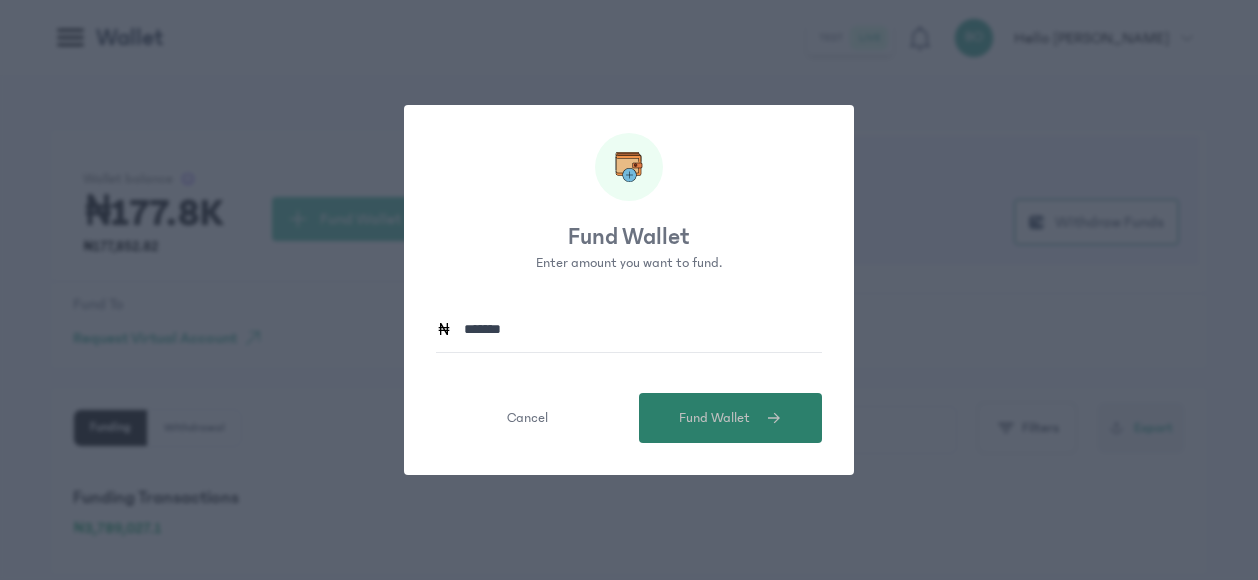 click on "Fund Wallet" at bounding box center [714, 418] 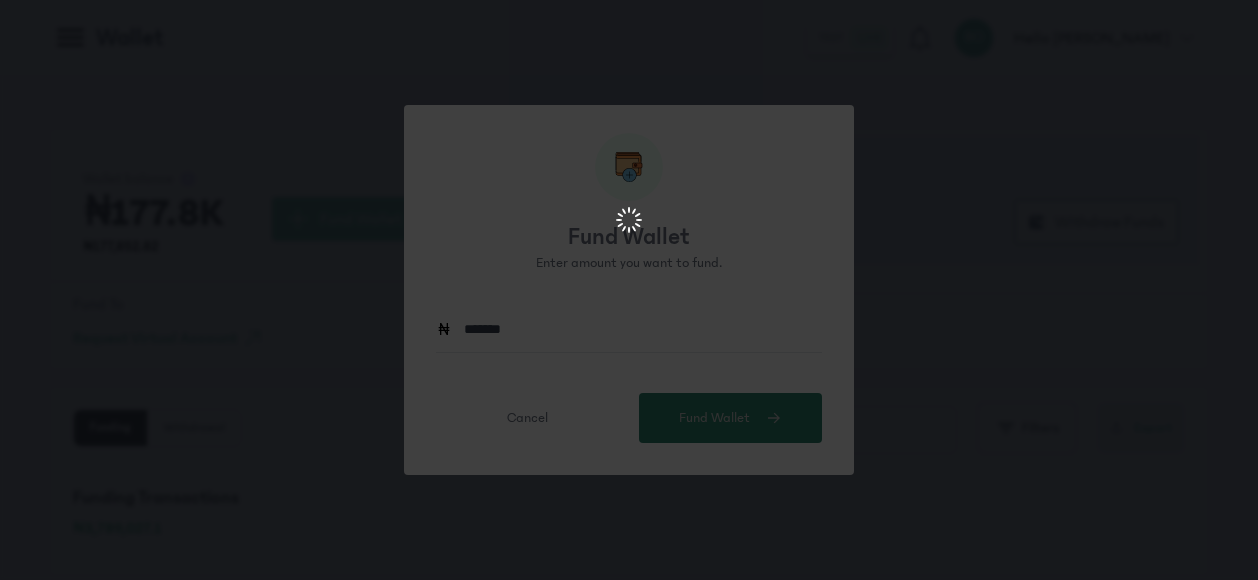 scroll, scrollTop: 0, scrollLeft: 0, axis: both 